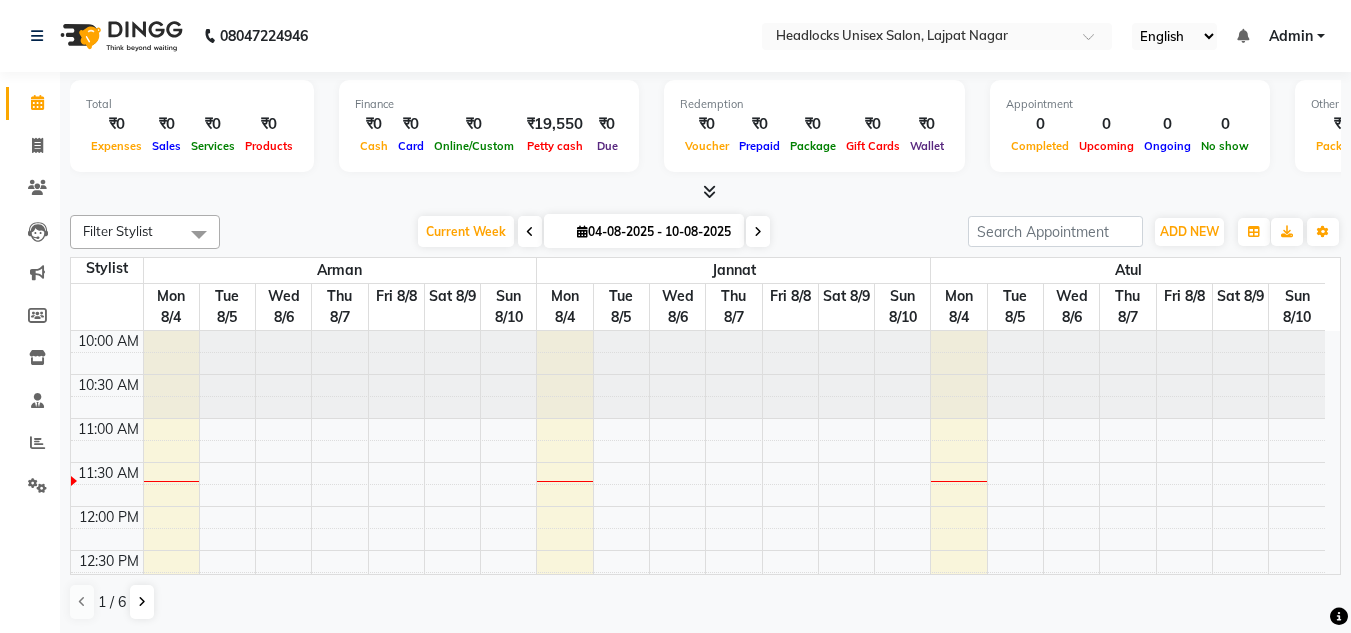 scroll, scrollTop: 0, scrollLeft: 0, axis: both 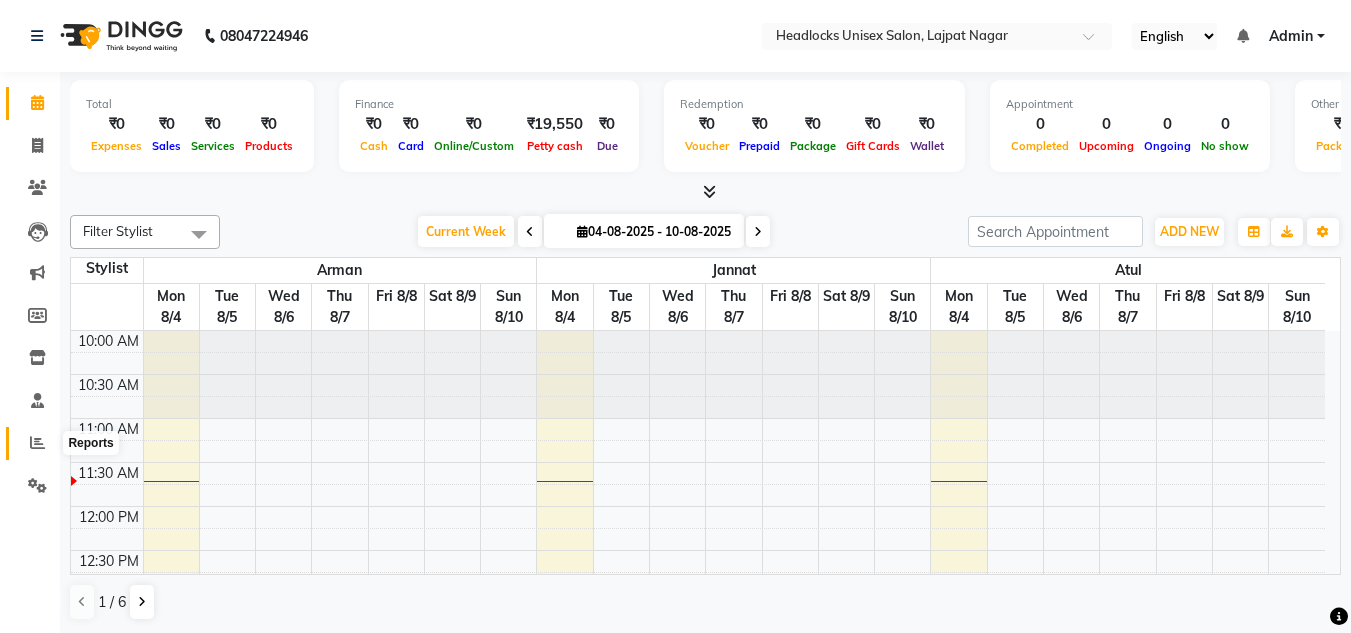 click 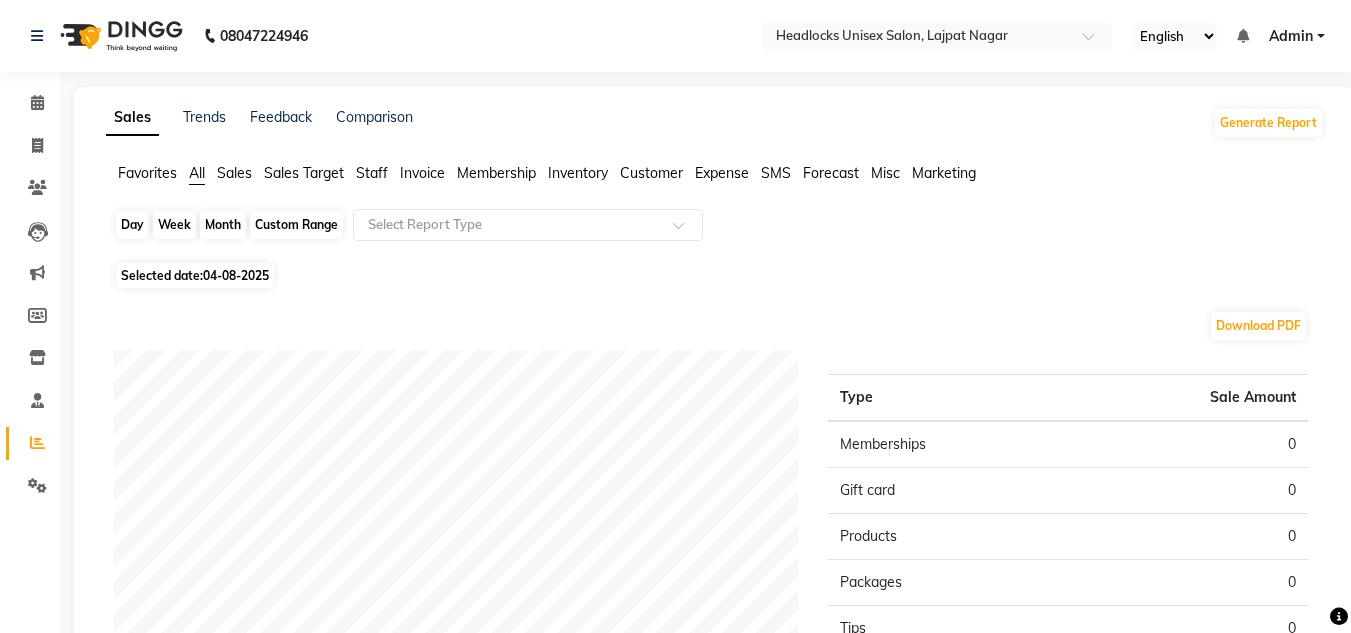 click on "Day" 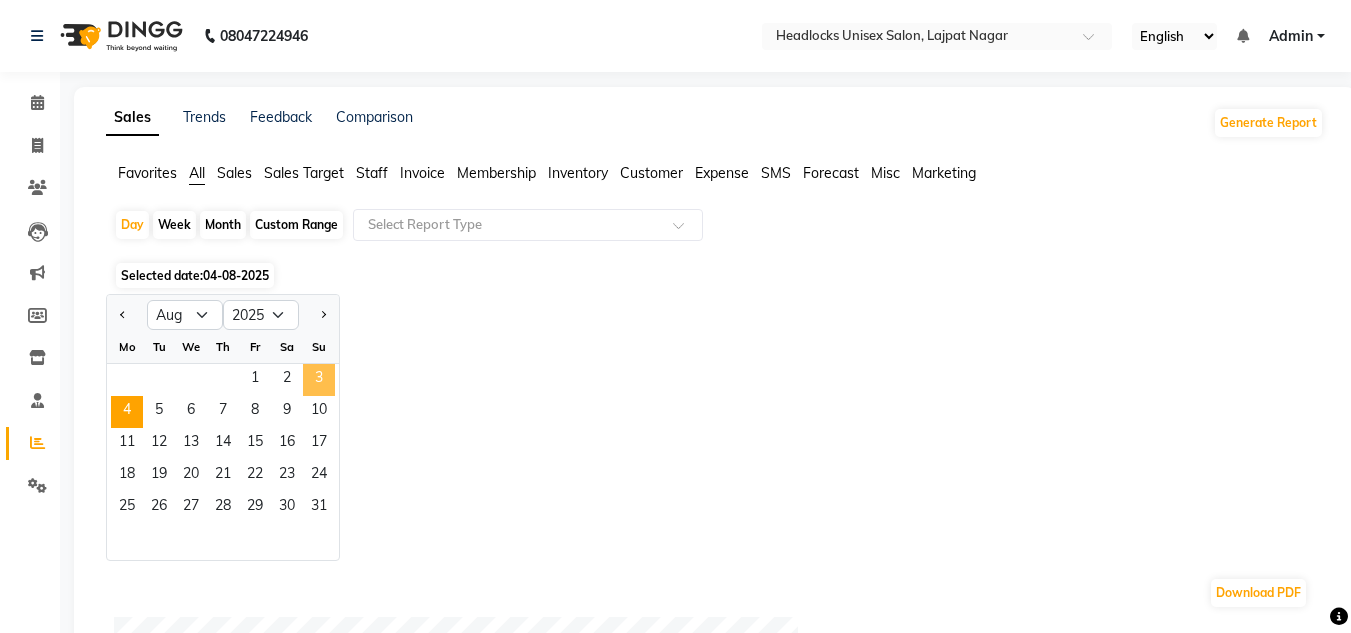 click on "3" 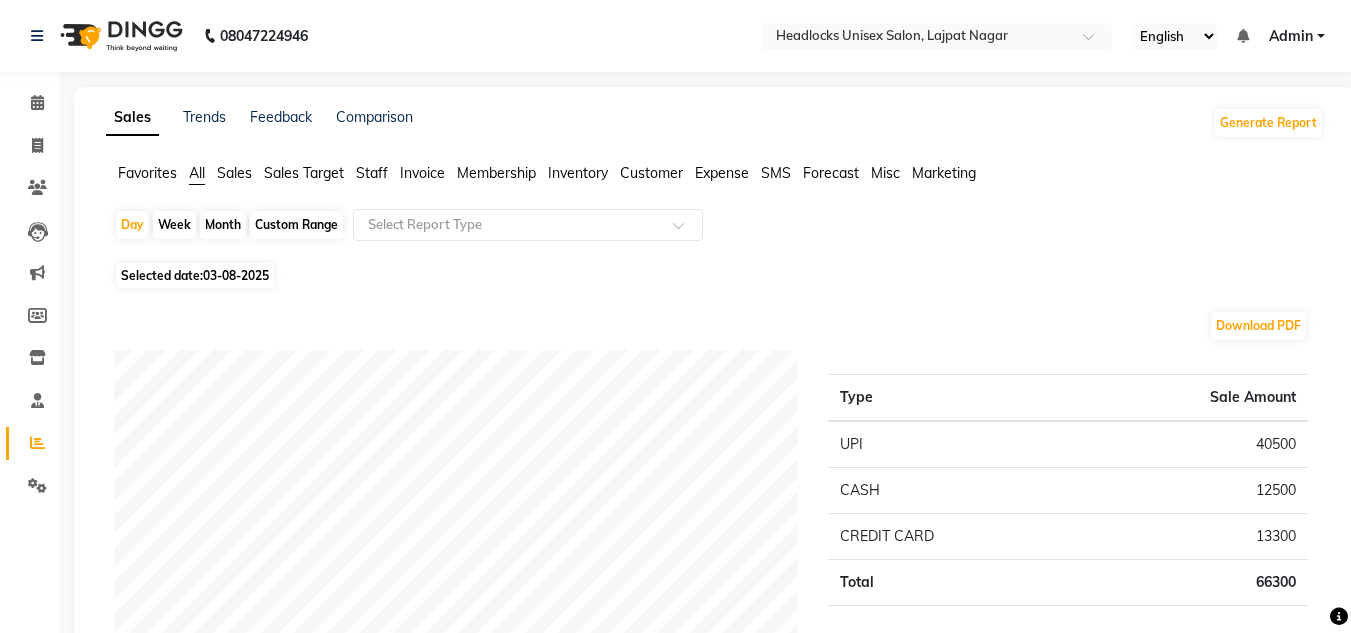 click on "Month" 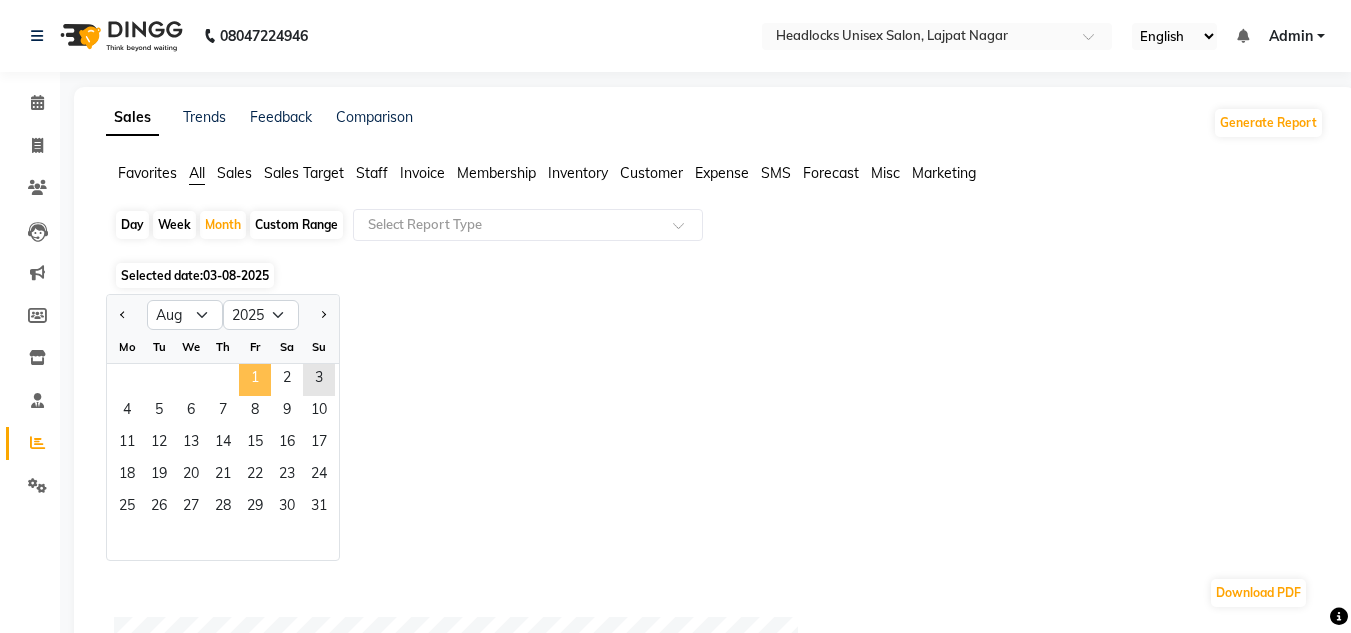 click on "1" 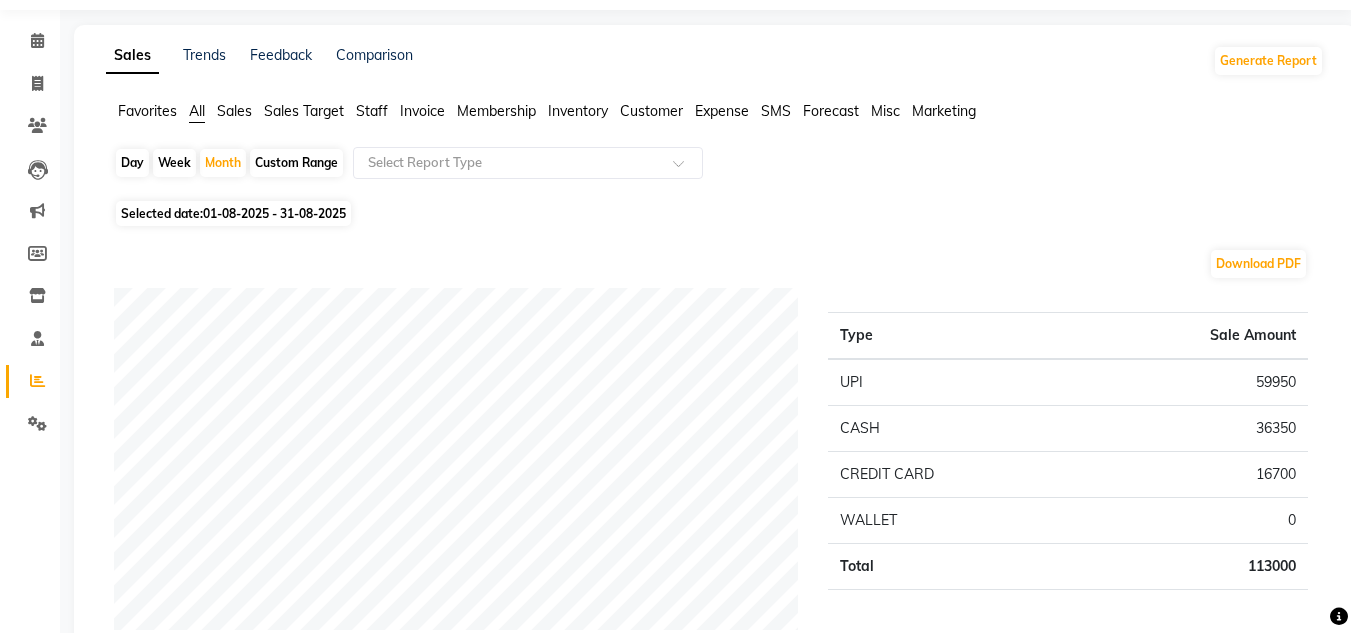 scroll, scrollTop: 80, scrollLeft: 0, axis: vertical 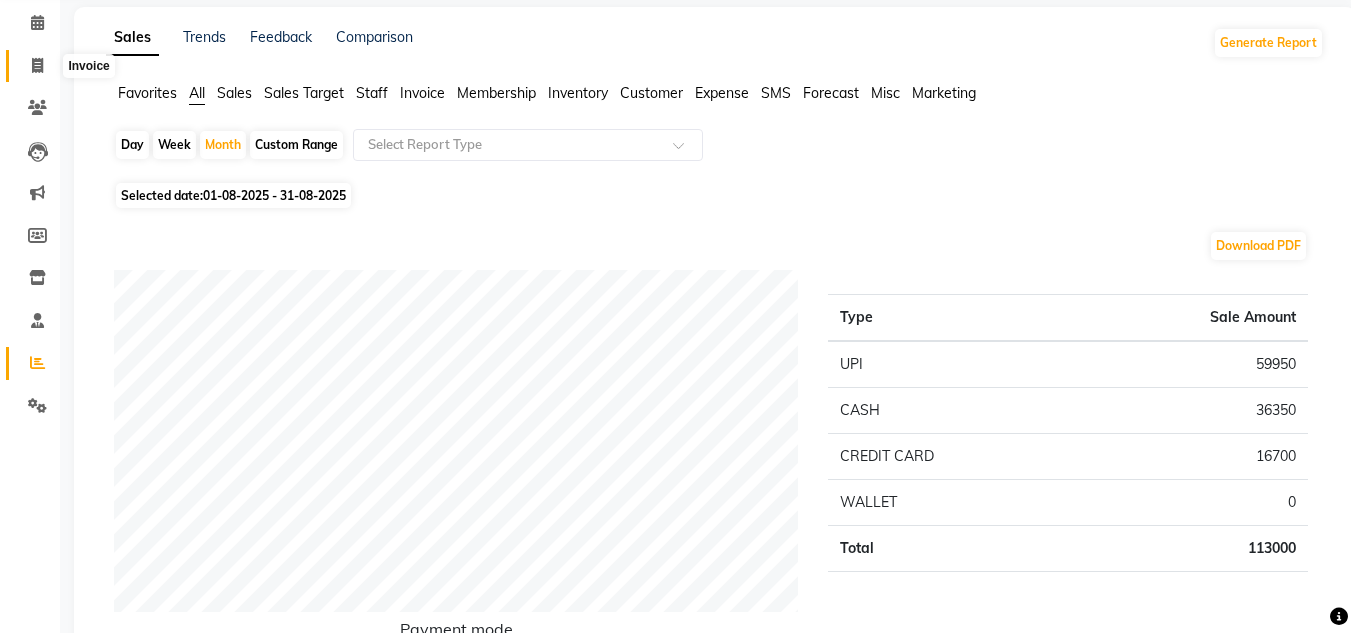 click 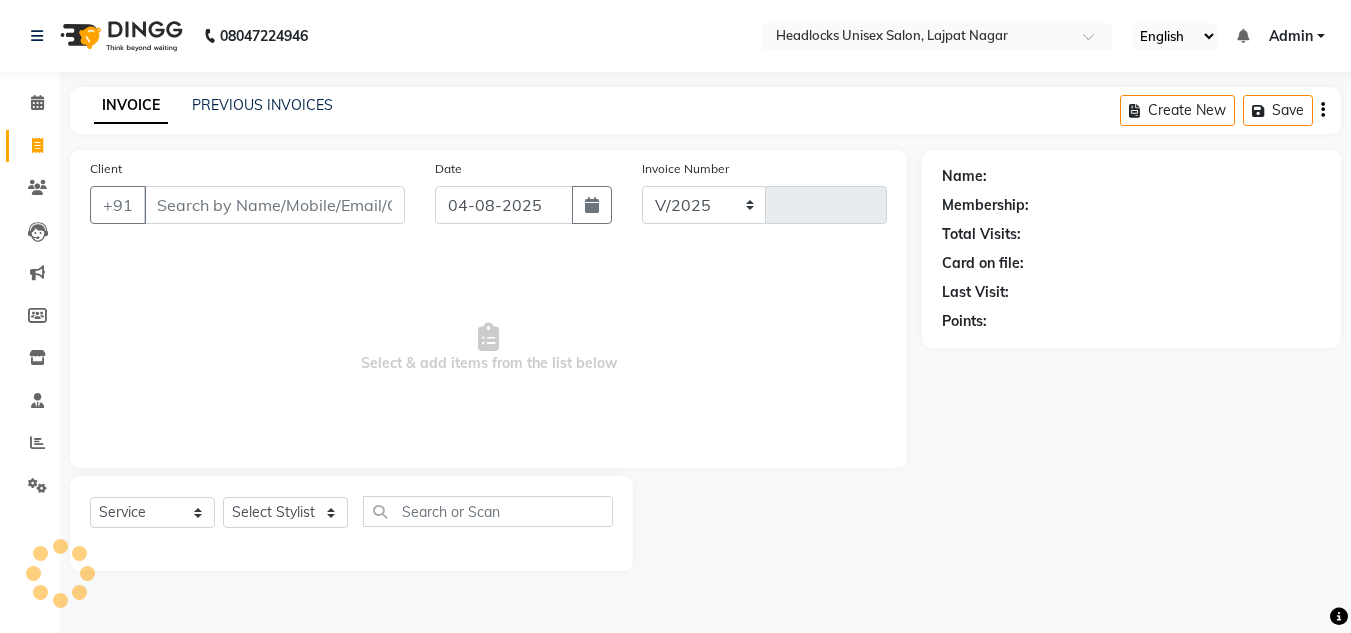 select on "6850" 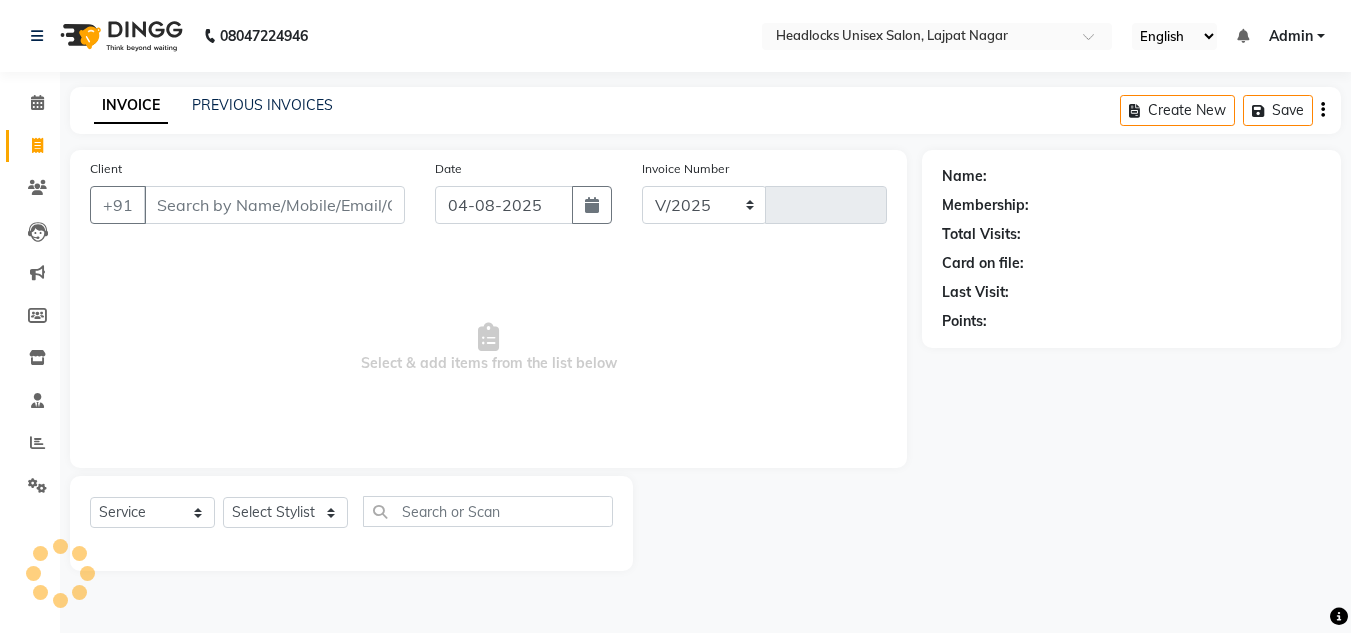 type on "2630" 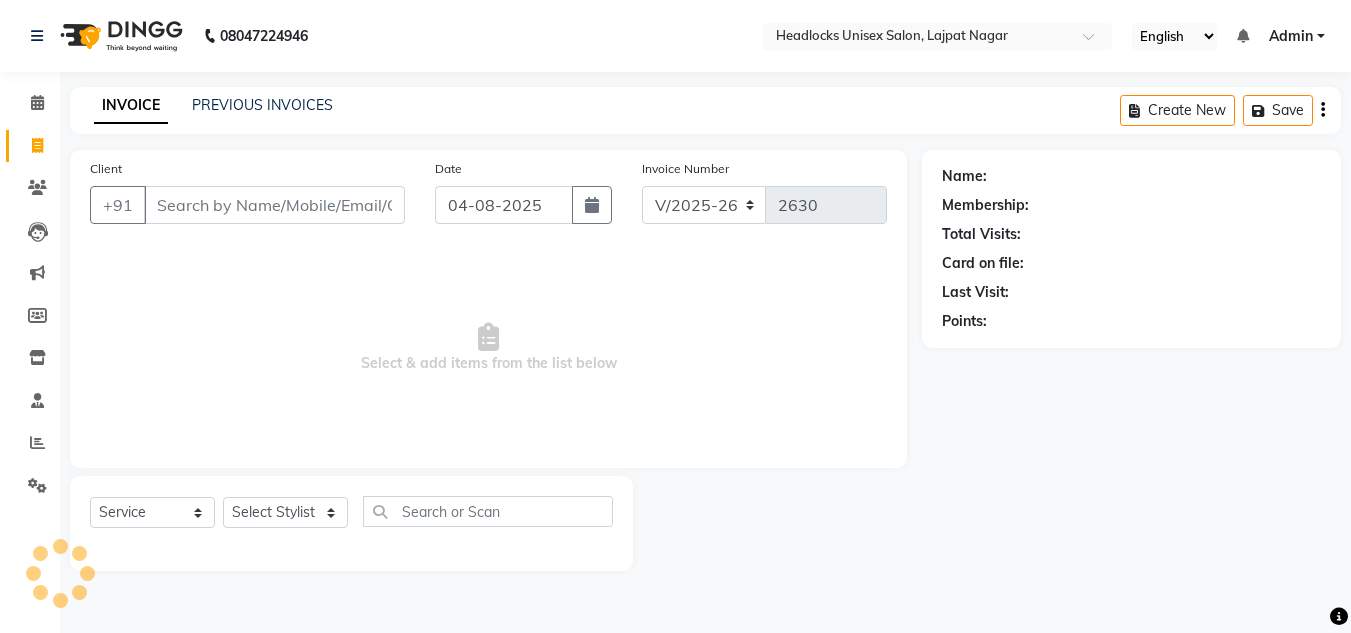 scroll, scrollTop: 0, scrollLeft: 0, axis: both 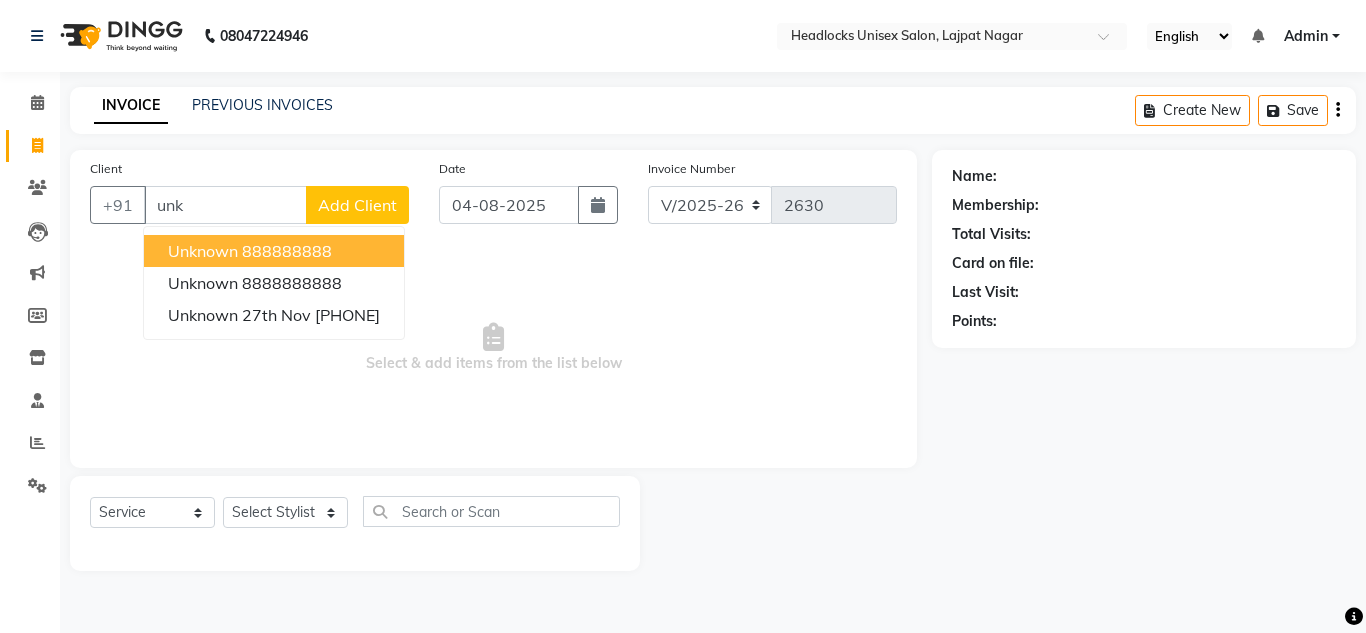 click on "888888888" at bounding box center [287, 251] 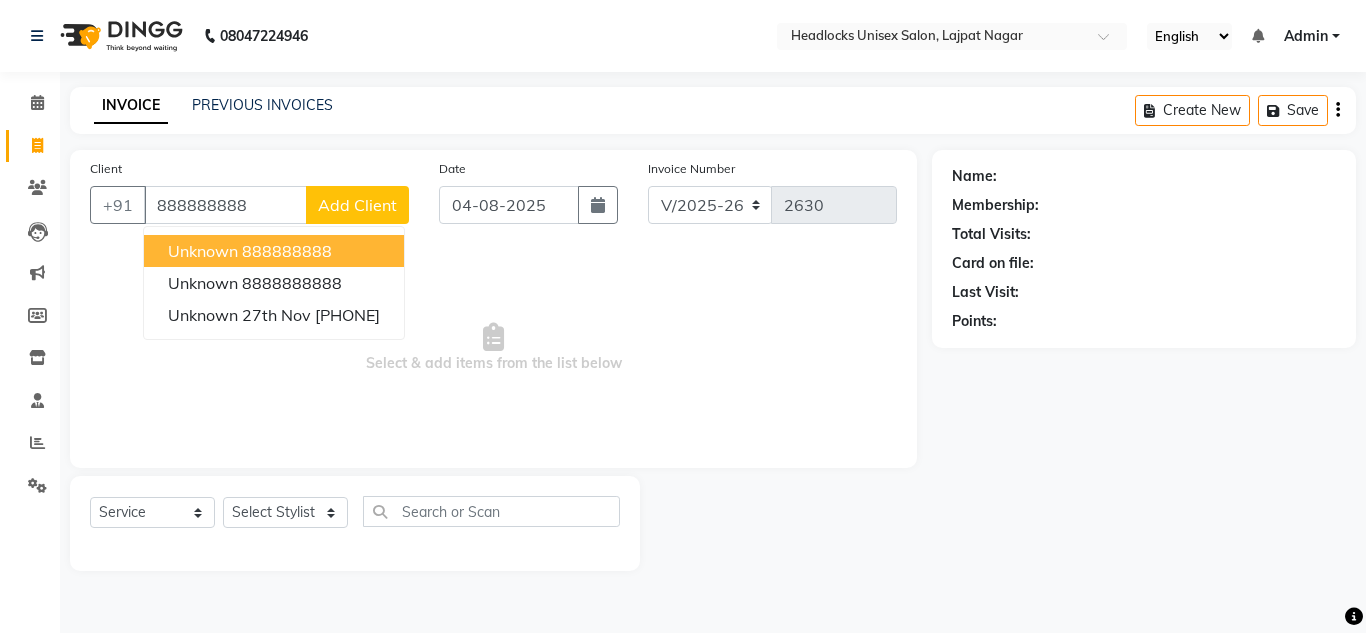 type on "888888888" 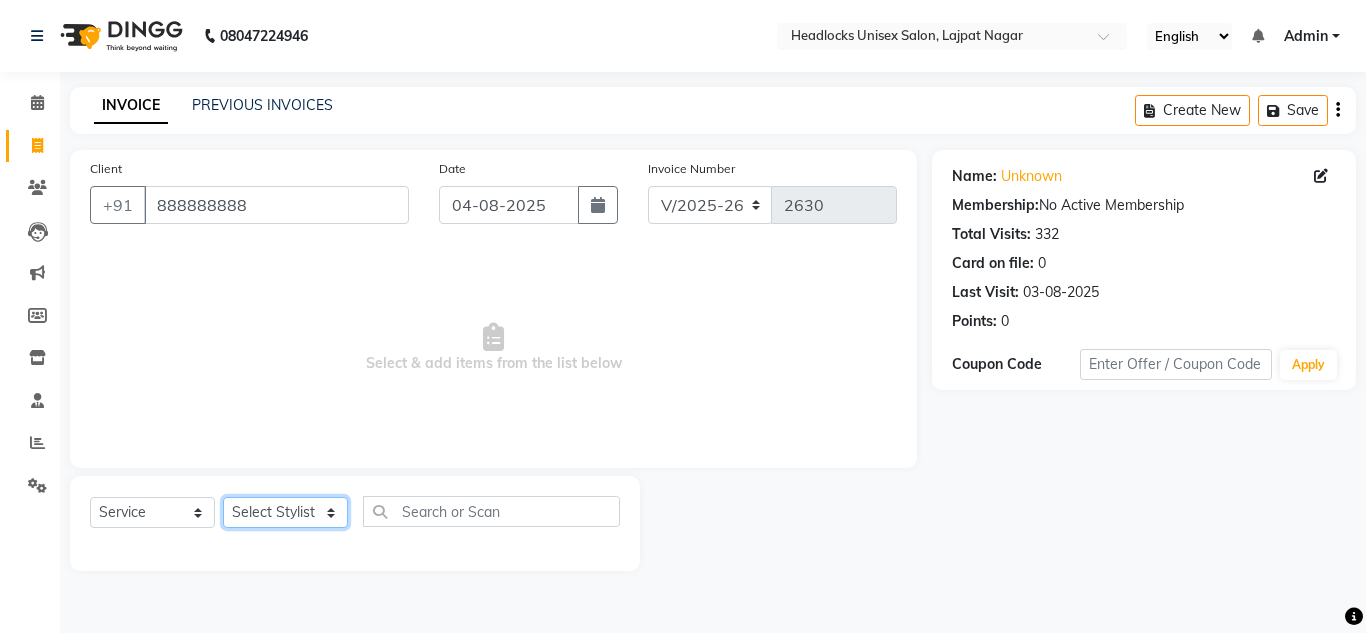 click on "Select Stylist Arman Atul Jannat Kaif Kartik Lucky Nazia Pinky Rashid Sabiya Sandeep Shankar Shavaz Malik Sudhir Suraj Vikas Vinay Roy Vinod" 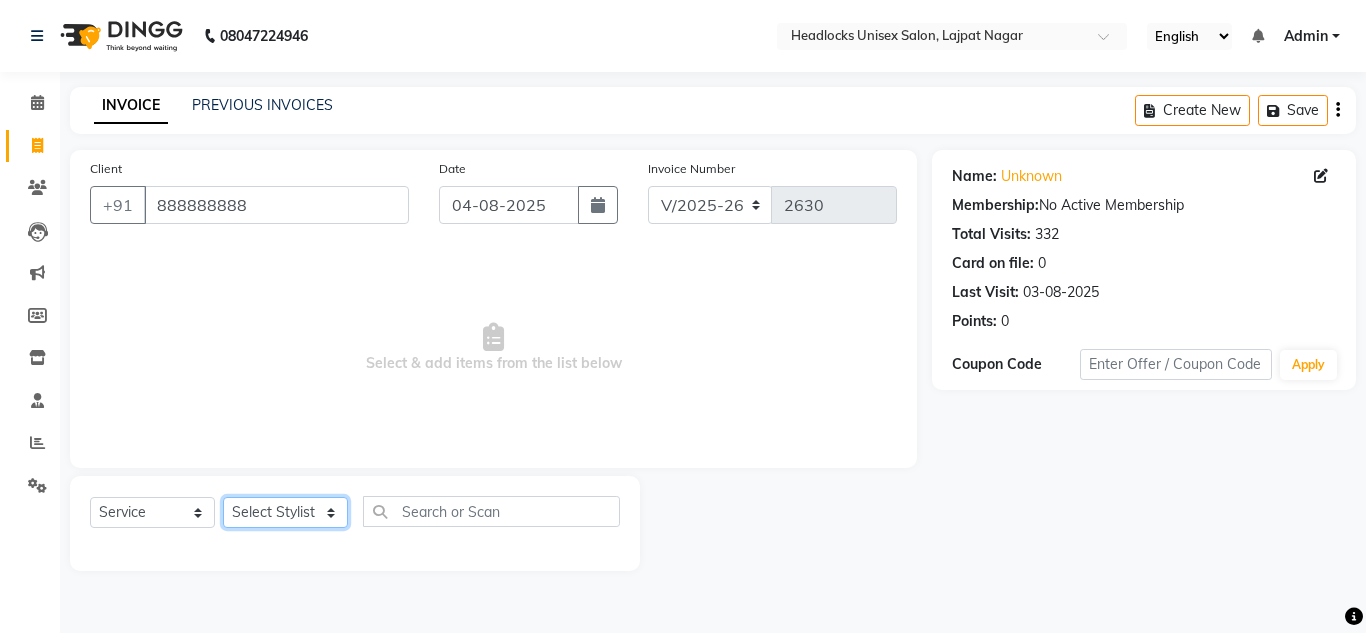 select on "66496" 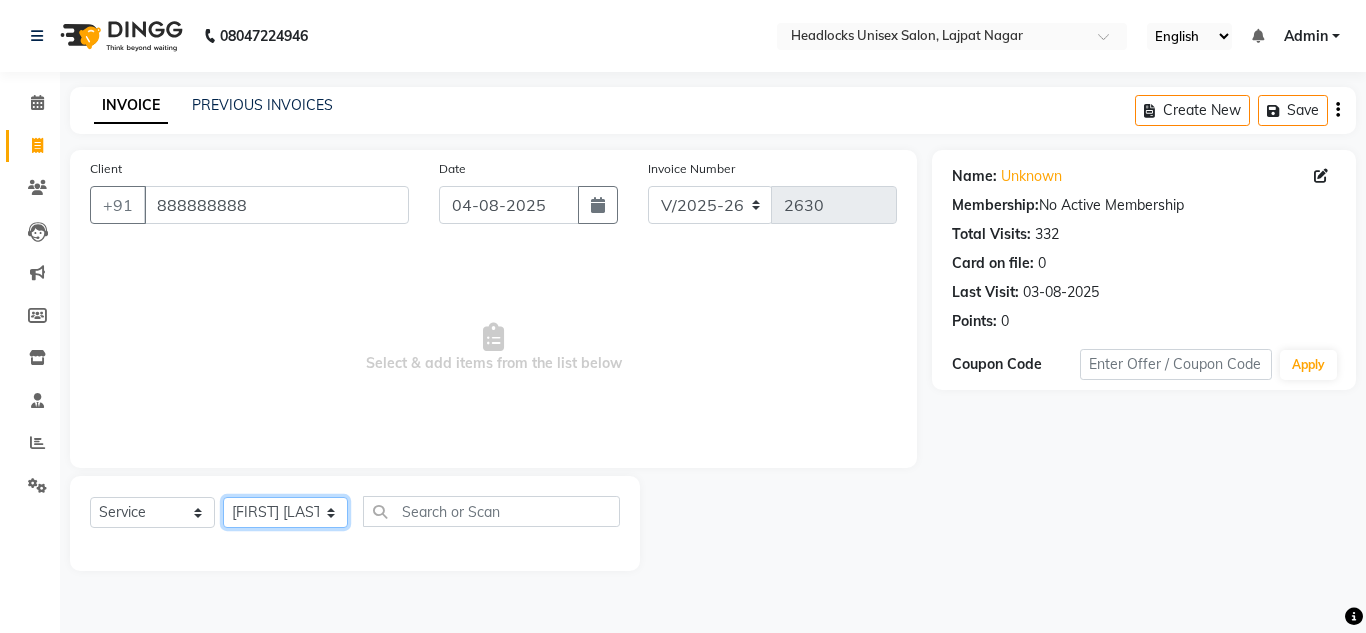 click on "Select Stylist Arman Atul Jannat Kaif Kartik Lucky Nazia Pinky Rashid Sabiya Sandeep Shankar Shavaz Malik Sudhir Suraj Vikas Vinay Roy Vinod" 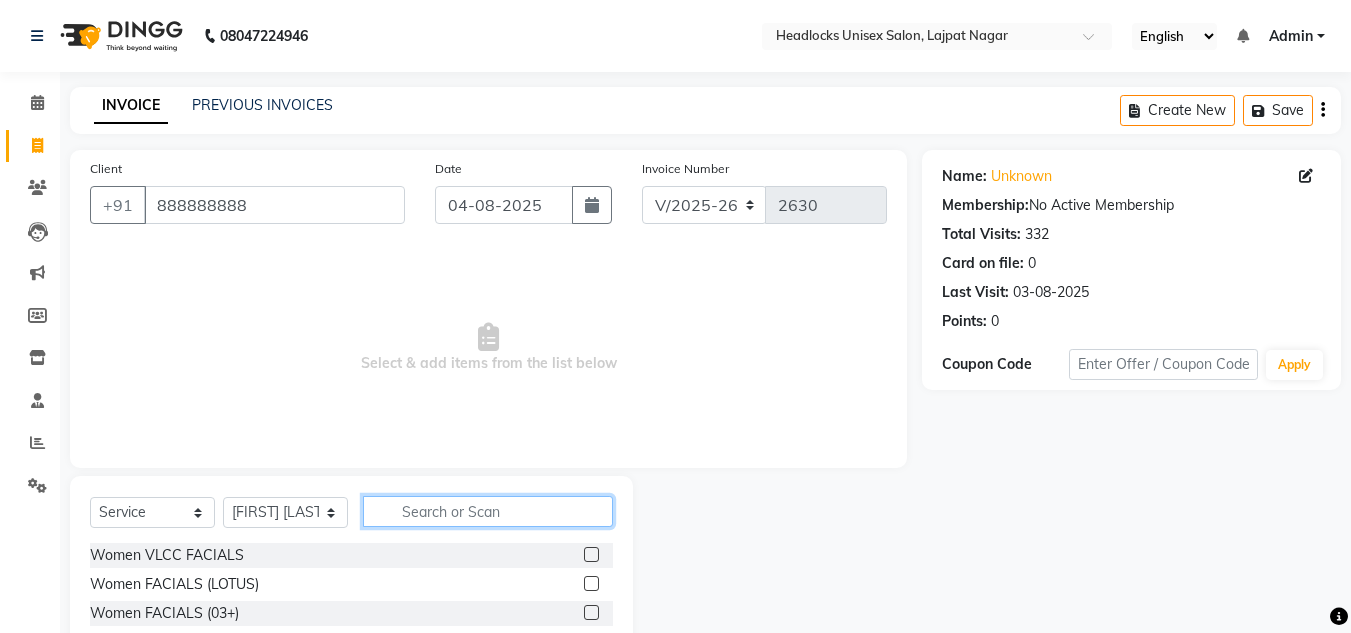 click 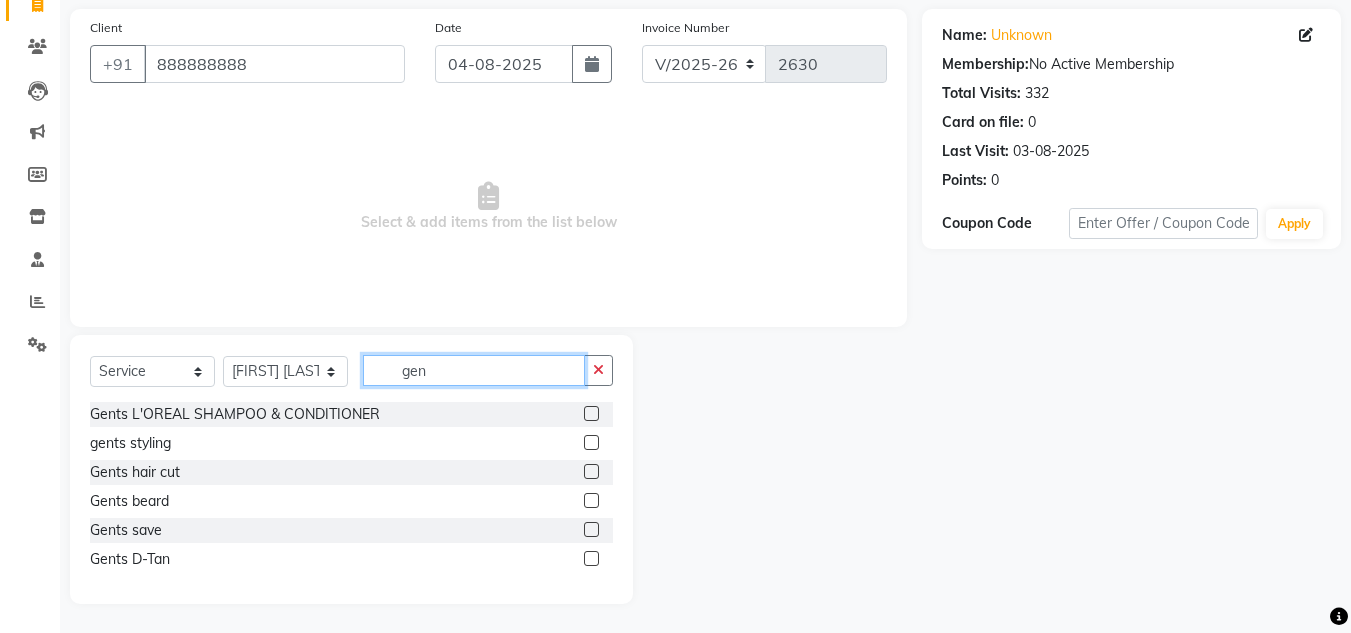scroll, scrollTop: 142, scrollLeft: 0, axis: vertical 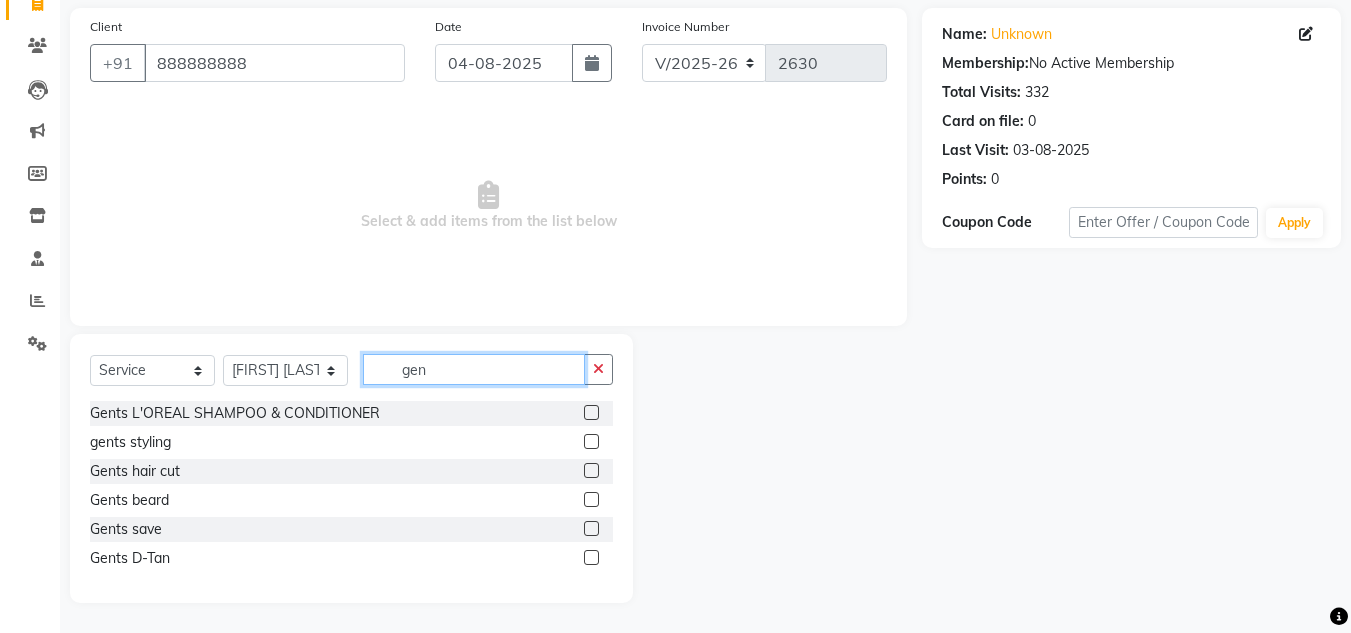 type on "gen" 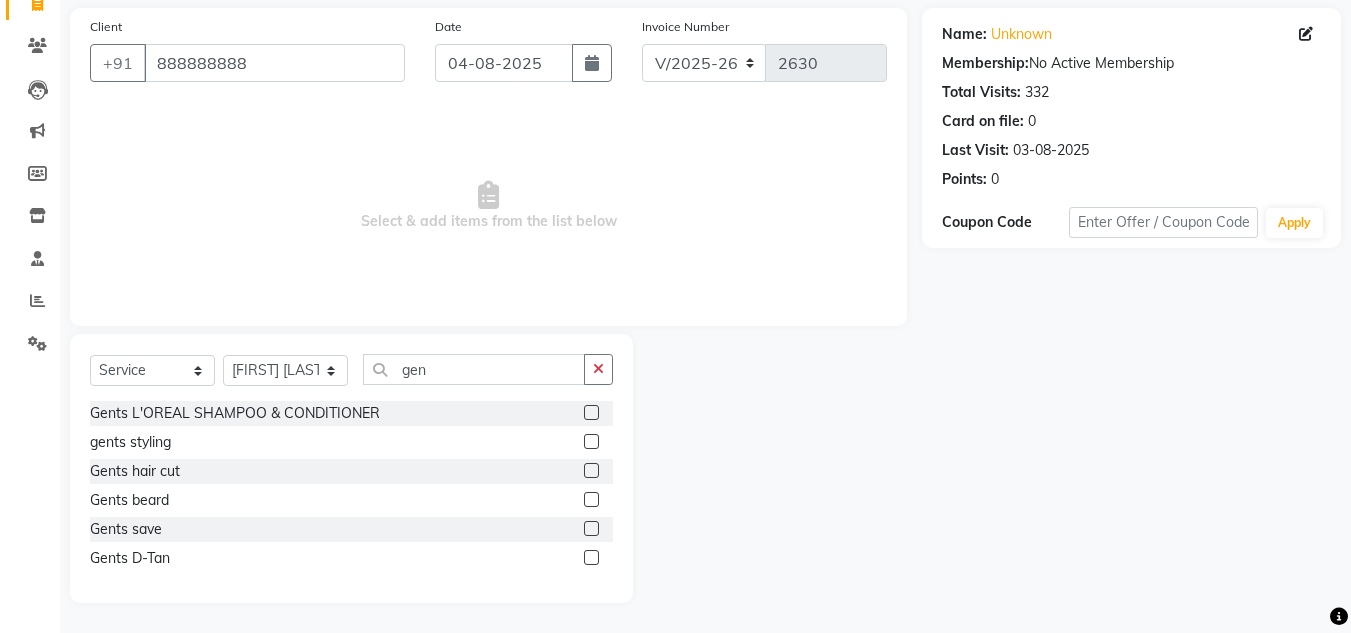 click 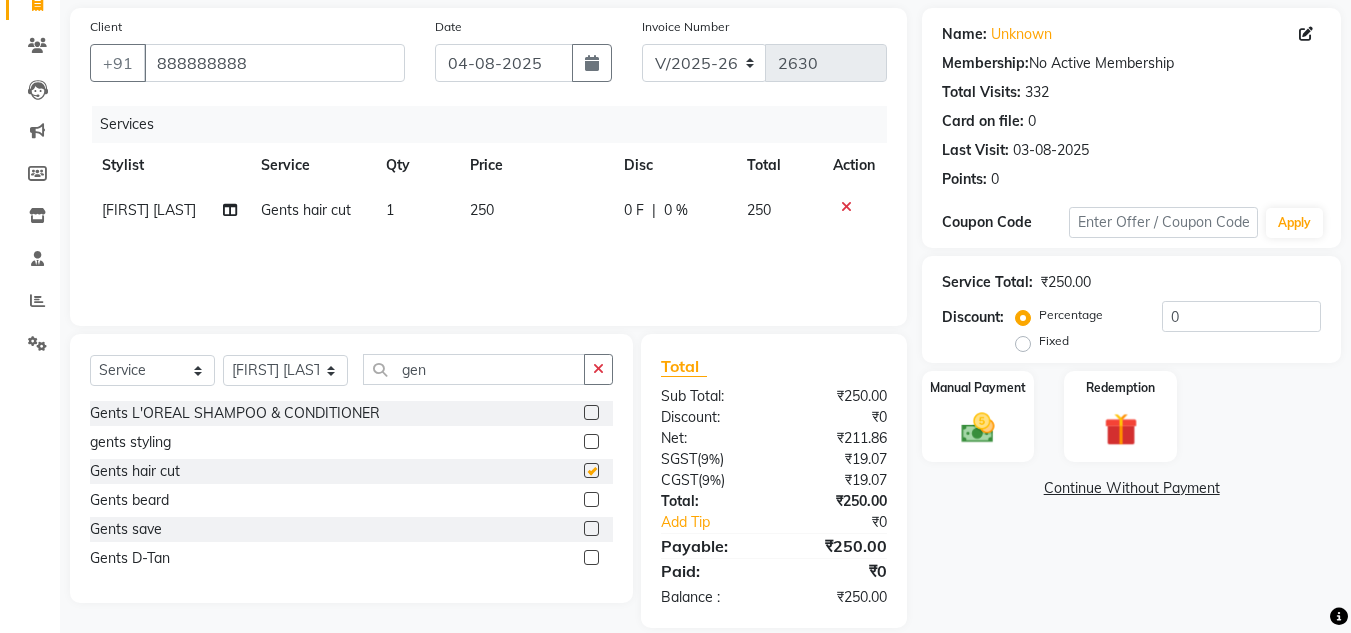 checkbox on "false" 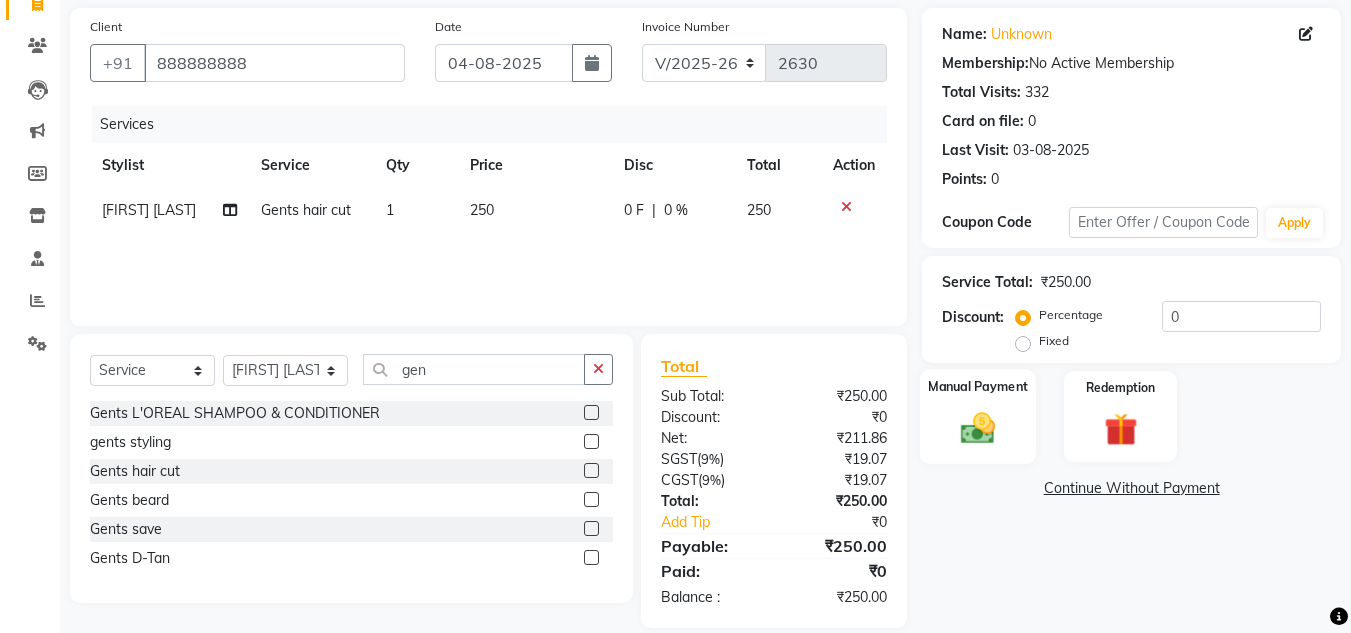 click 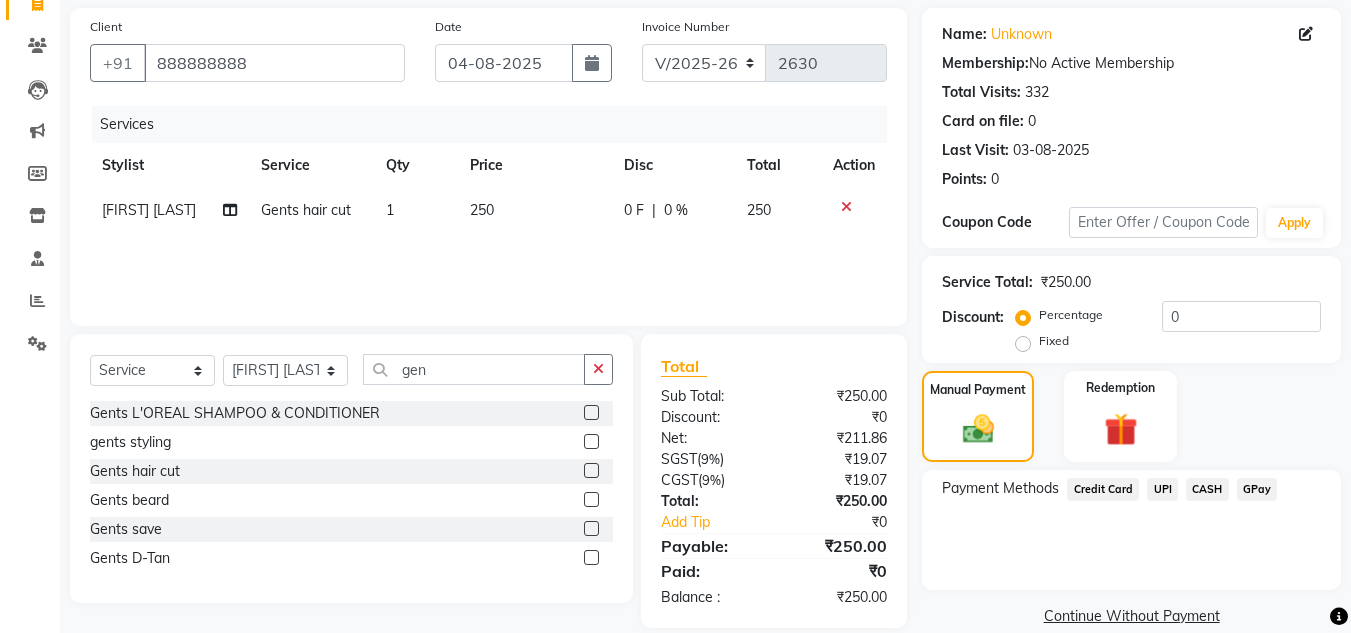 click on "CASH" 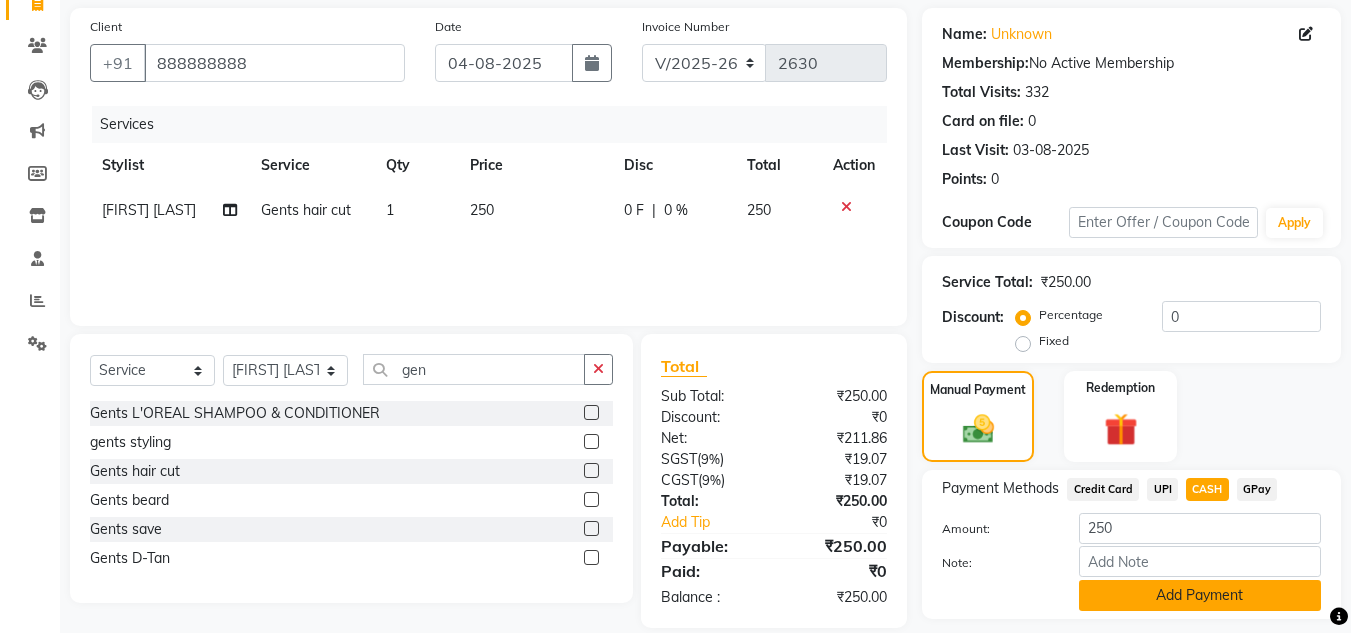 click on "Add Payment" 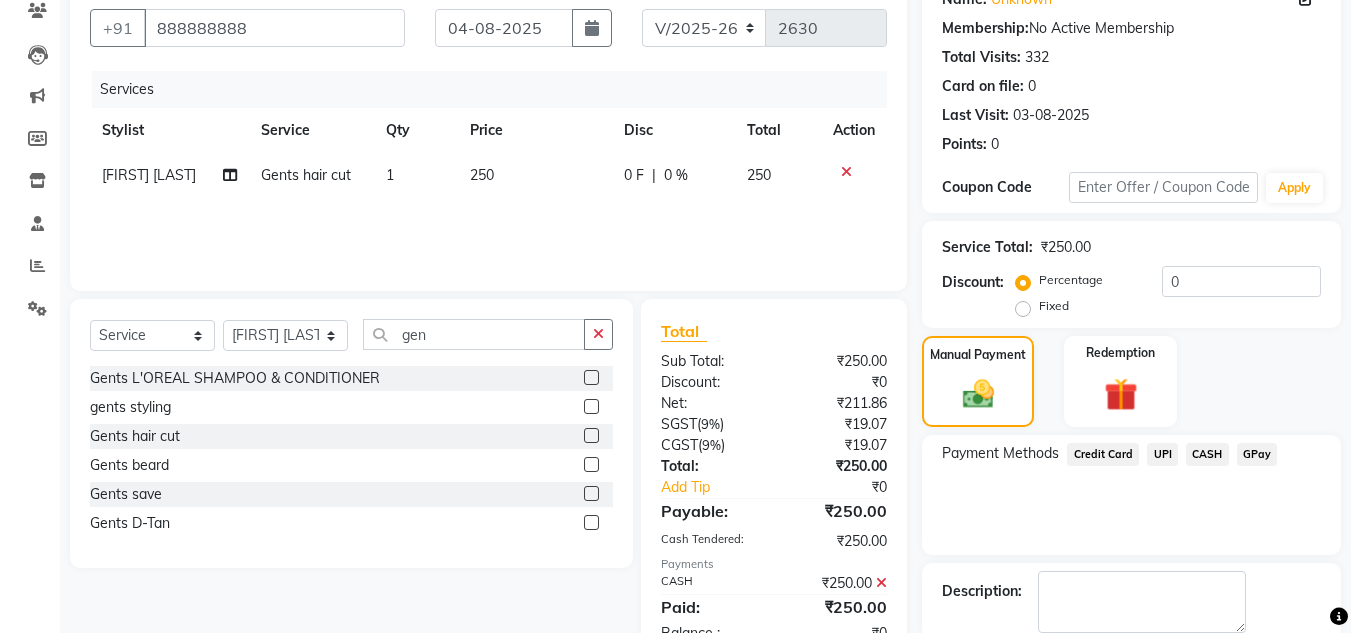 scroll, scrollTop: 283, scrollLeft: 0, axis: vertical 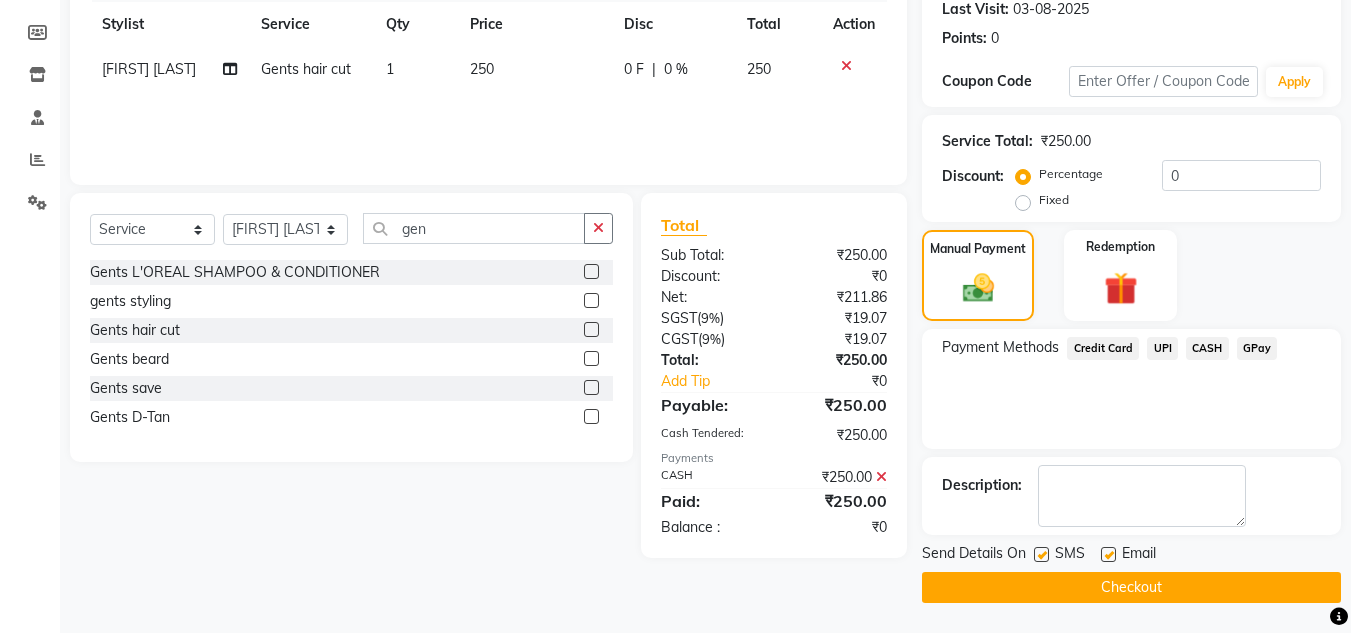 click on "Checkout" 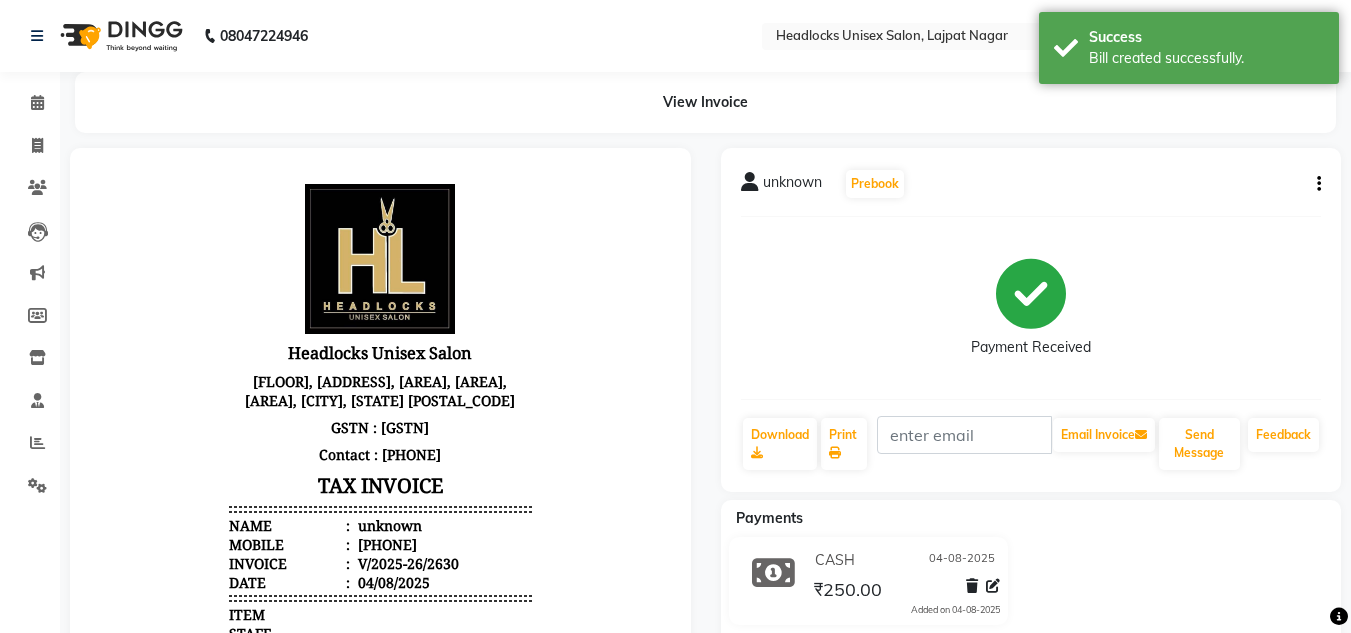 scroll, scrollTop: 0, scrollLeft: 0, axis: both 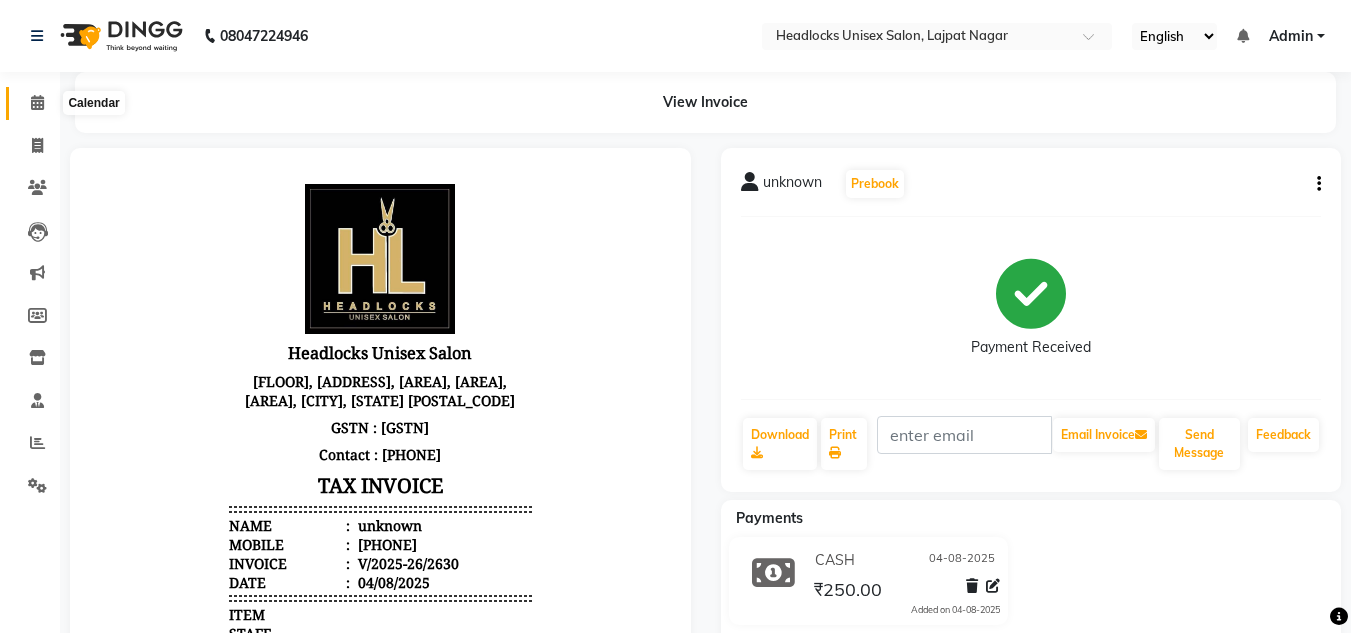 click 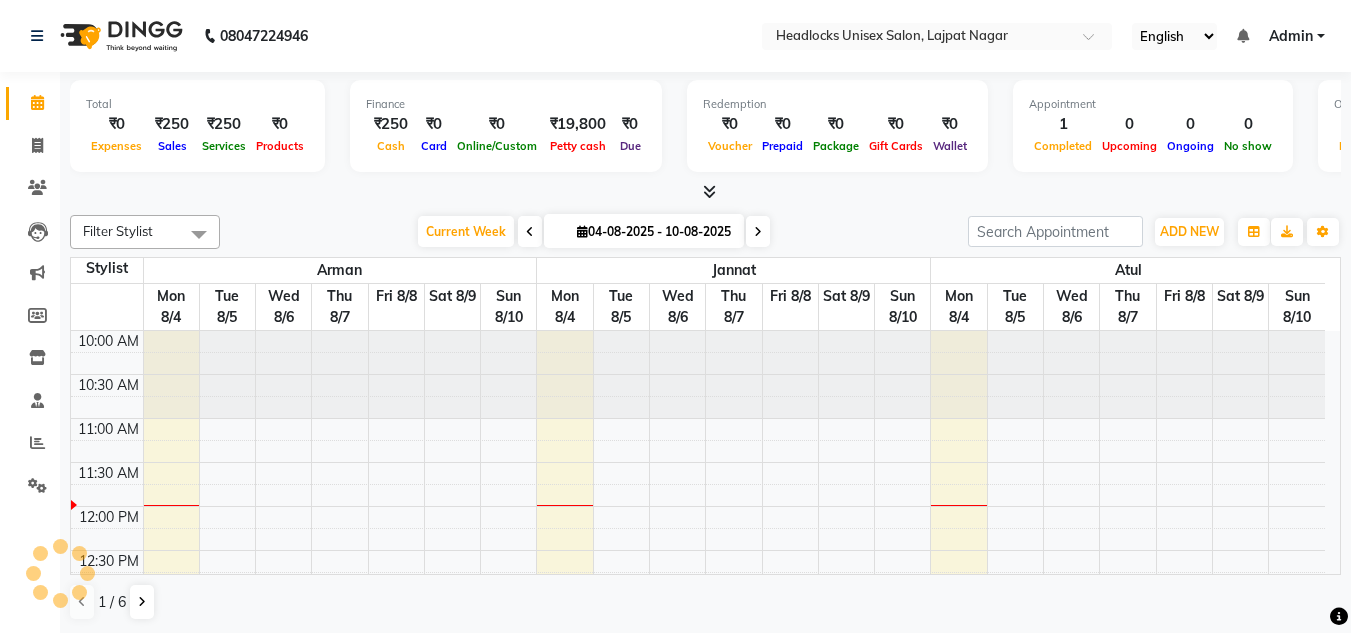 scroll, scrollTop: 0, scrollLeft: 0, axis: both 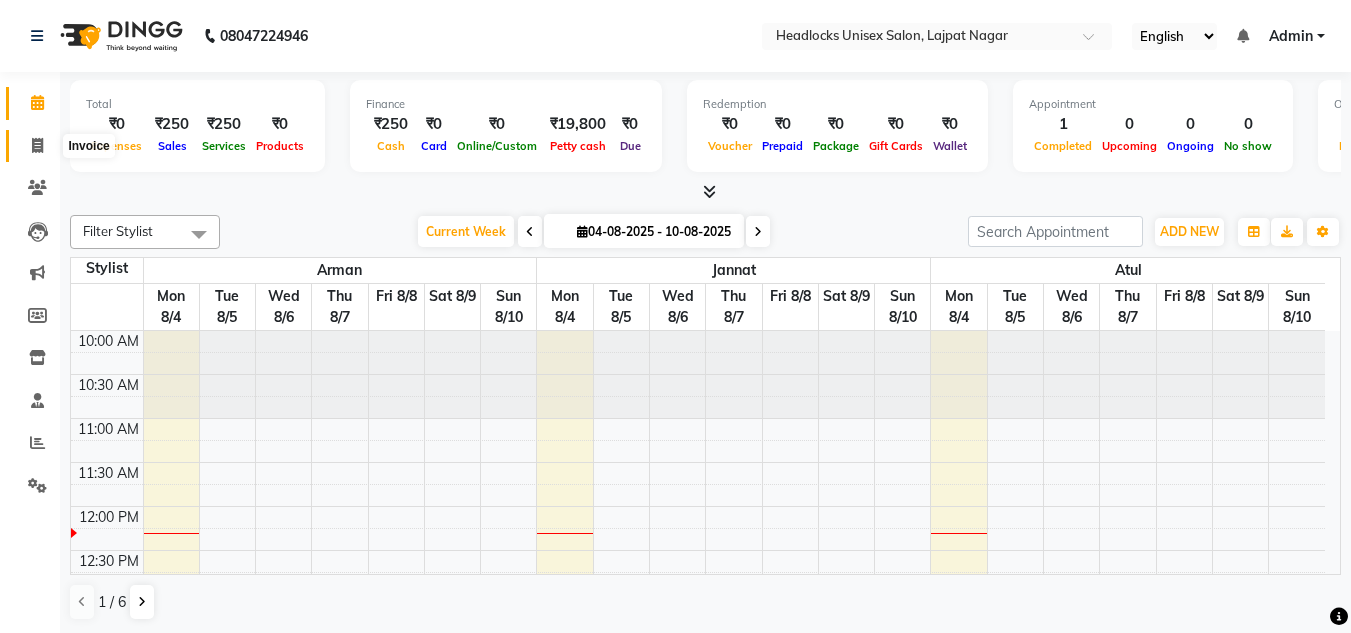 click 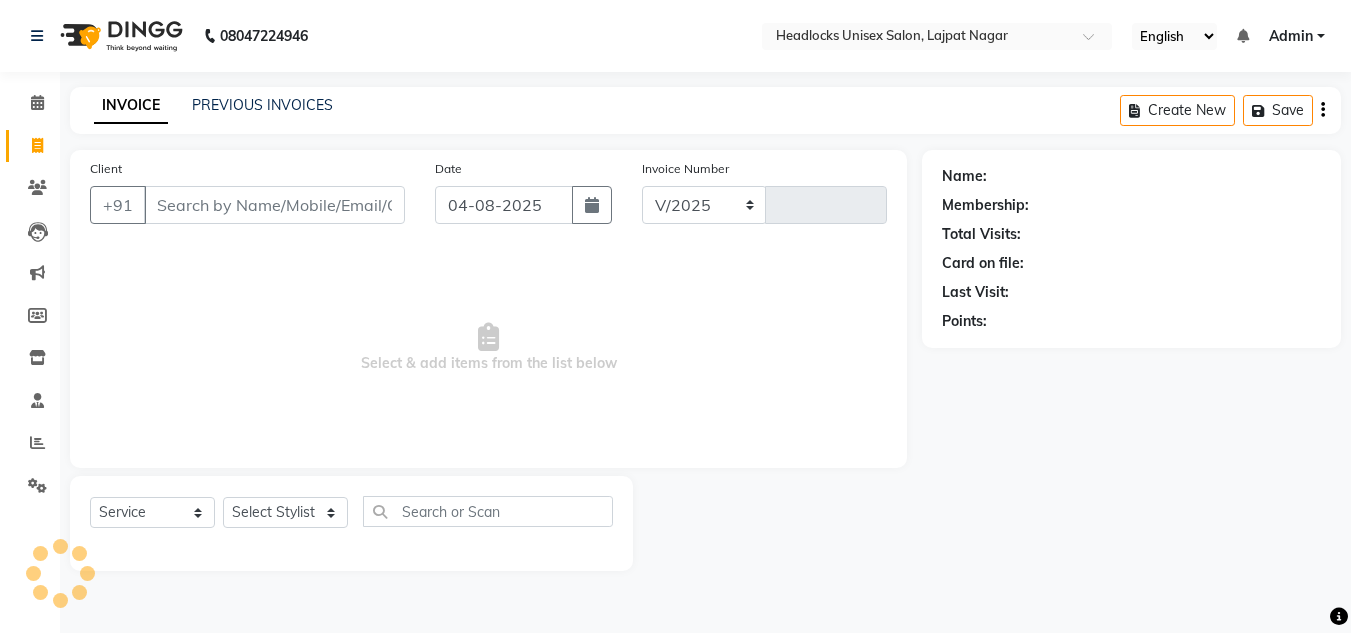 select on "6850" 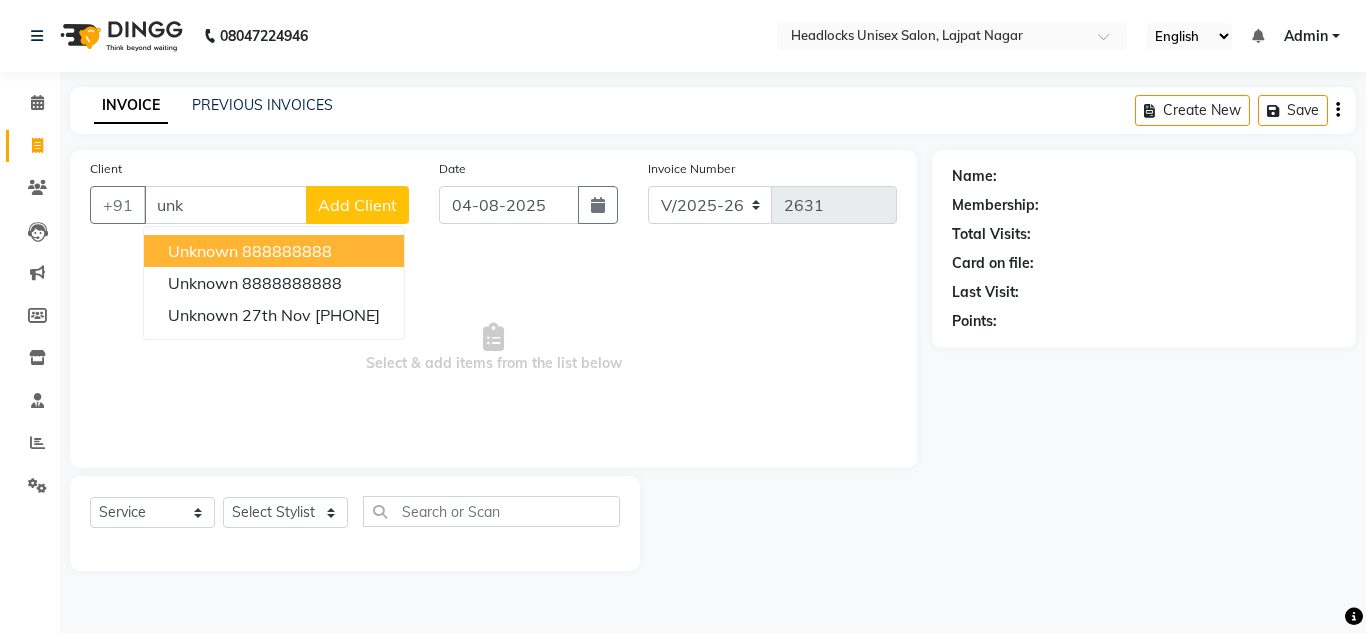 click on "unknown  888888888" at bounding box center (274, 251) 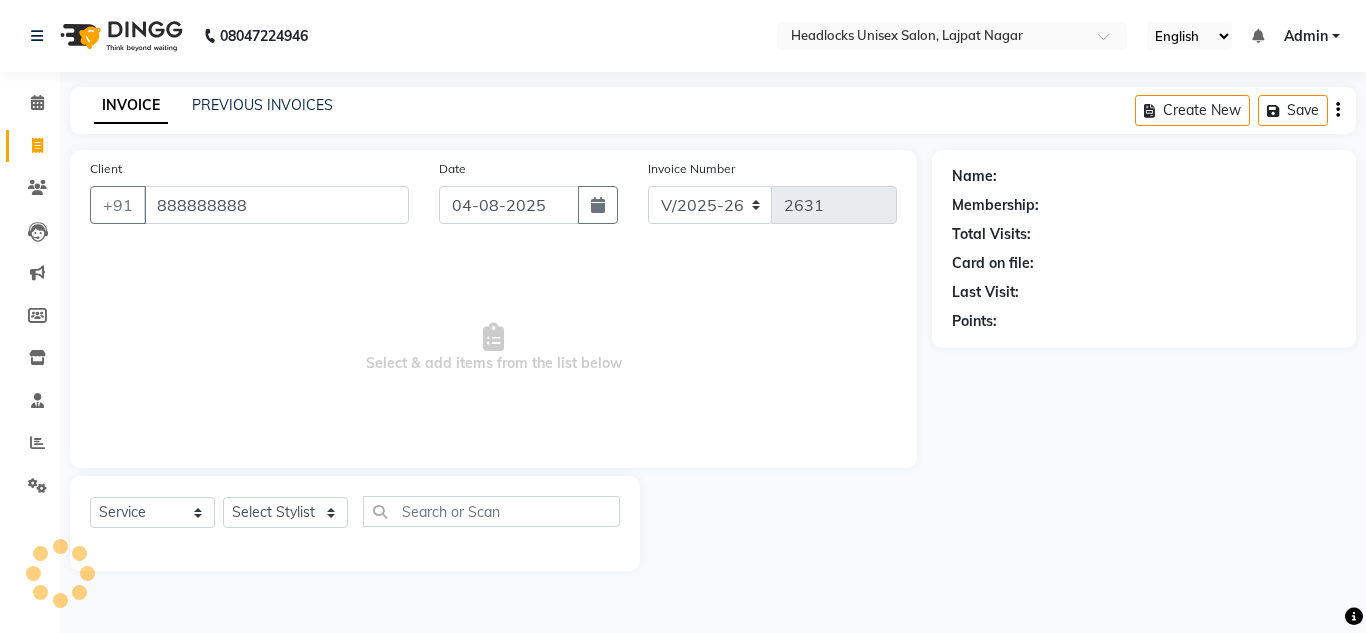 type on "888888888" 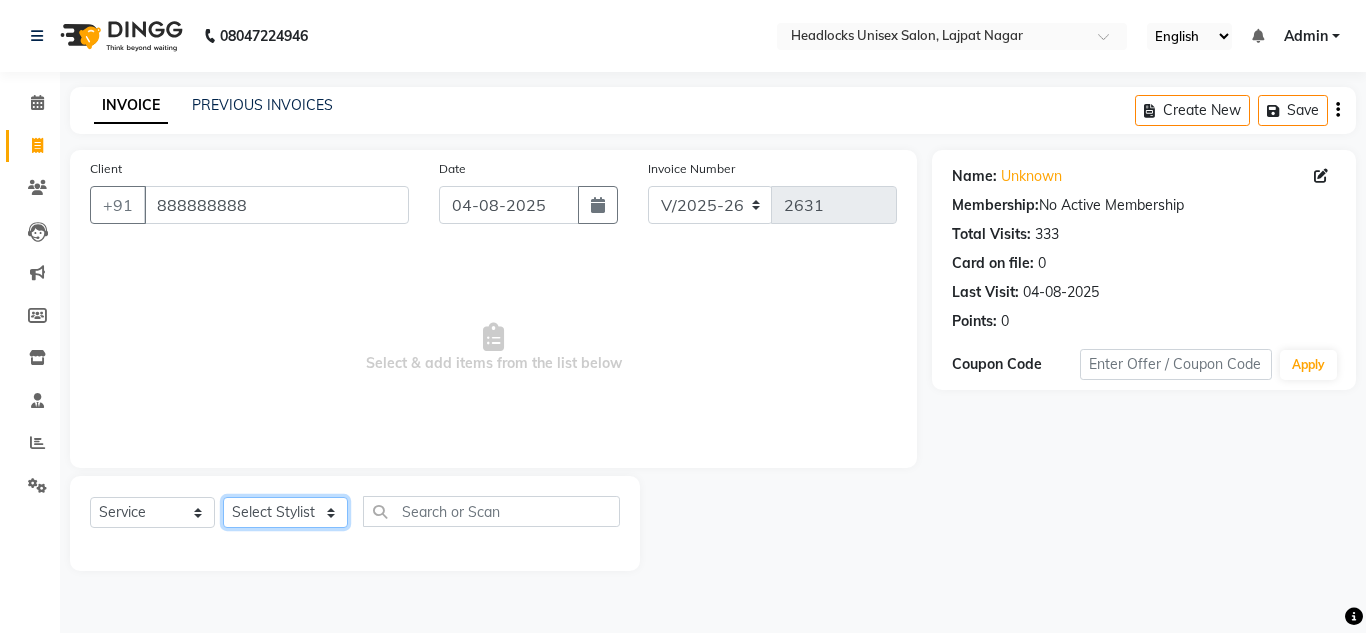 click on "Select Stylist Arman Atul Jannat Kaif Kartik Lucky Nazia Pinky Rashid Sabiya Sandeep Shankar Shavaz Malik Sudhir Suraj Vikas Vinay Roy Vinod" 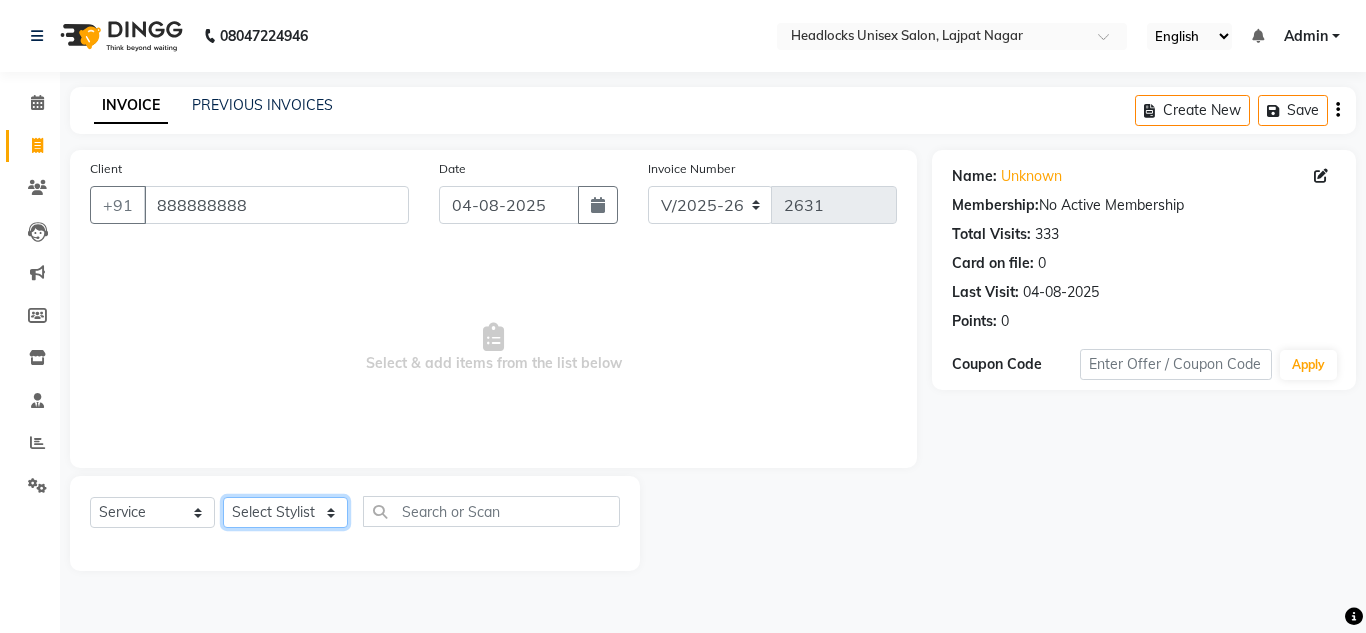 select on "53617" 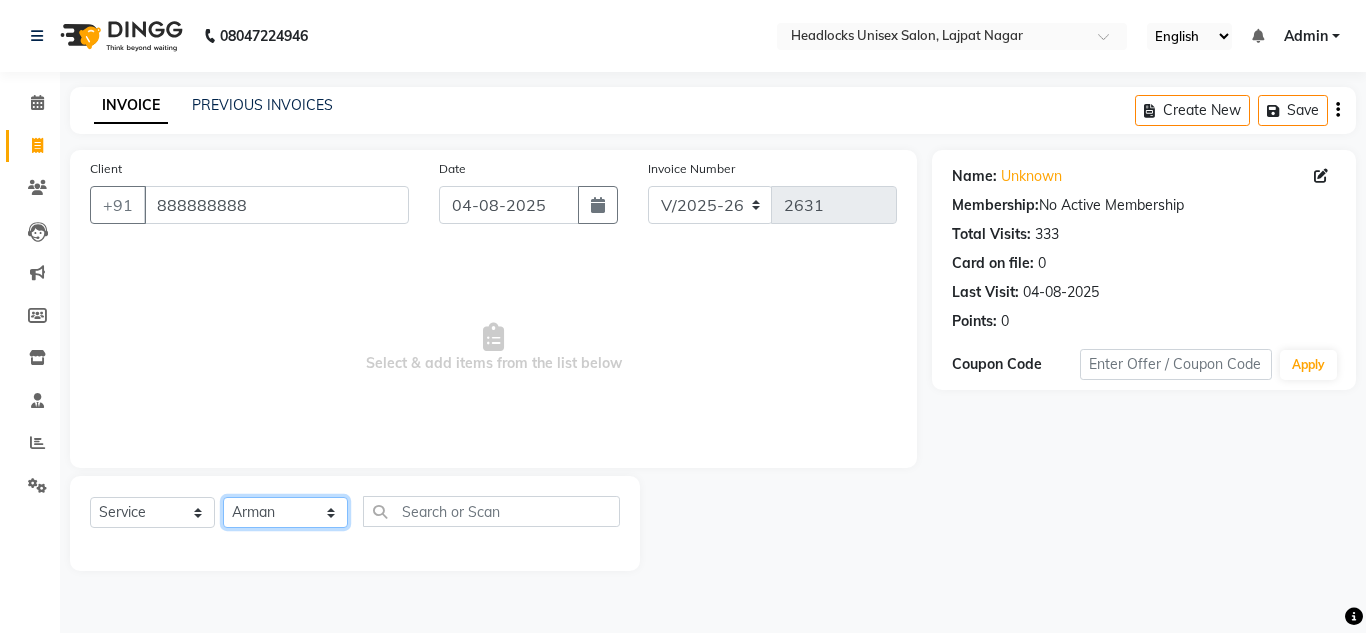 click on "Select Stylist Arman Atul Jannat Kaif Kartik Lucky Nazia Pinky Rashid Sabiya Sandeep Shankar Shavaz Malik Sudhir Suraj Vikas Vinay Roy Vinod" 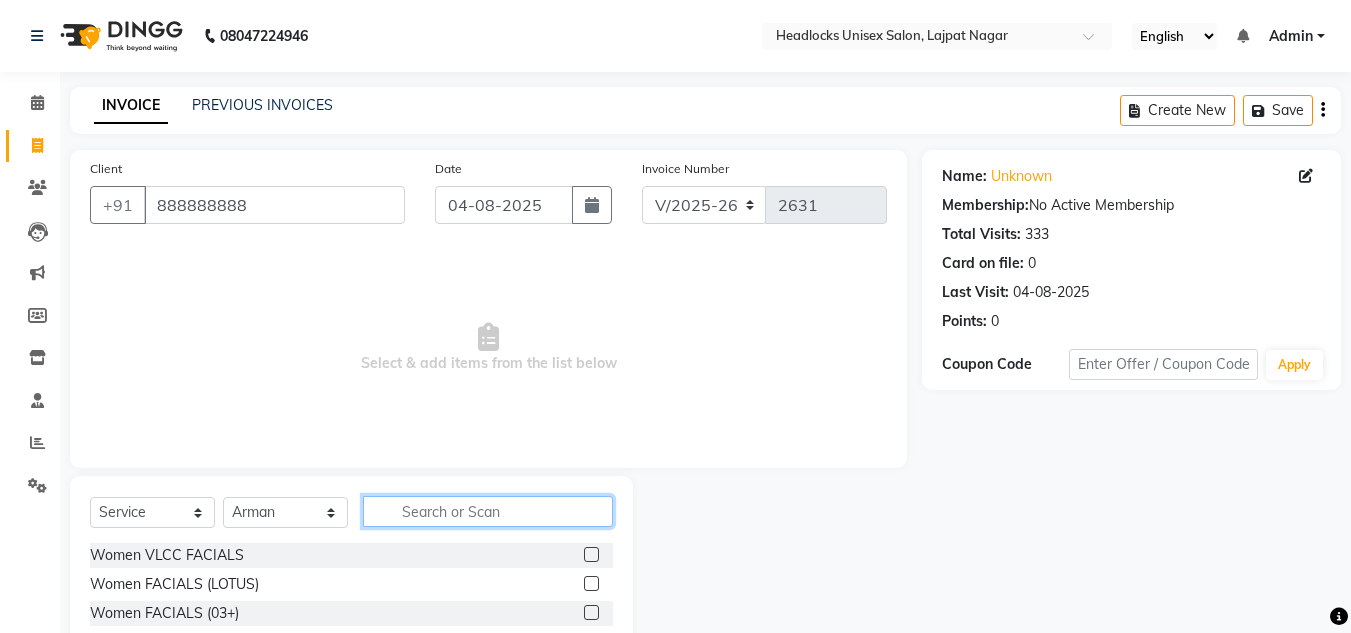 click 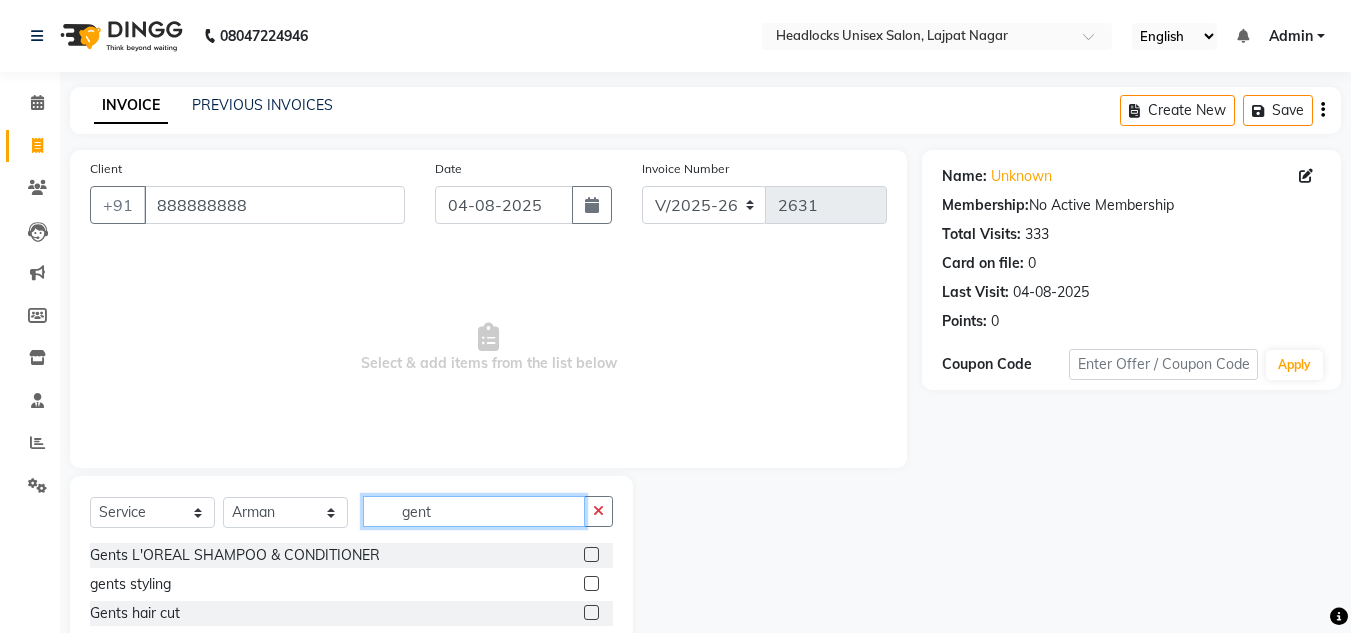 scroll, scrollTop: 138, scrollLeft: 0, axis: vertical 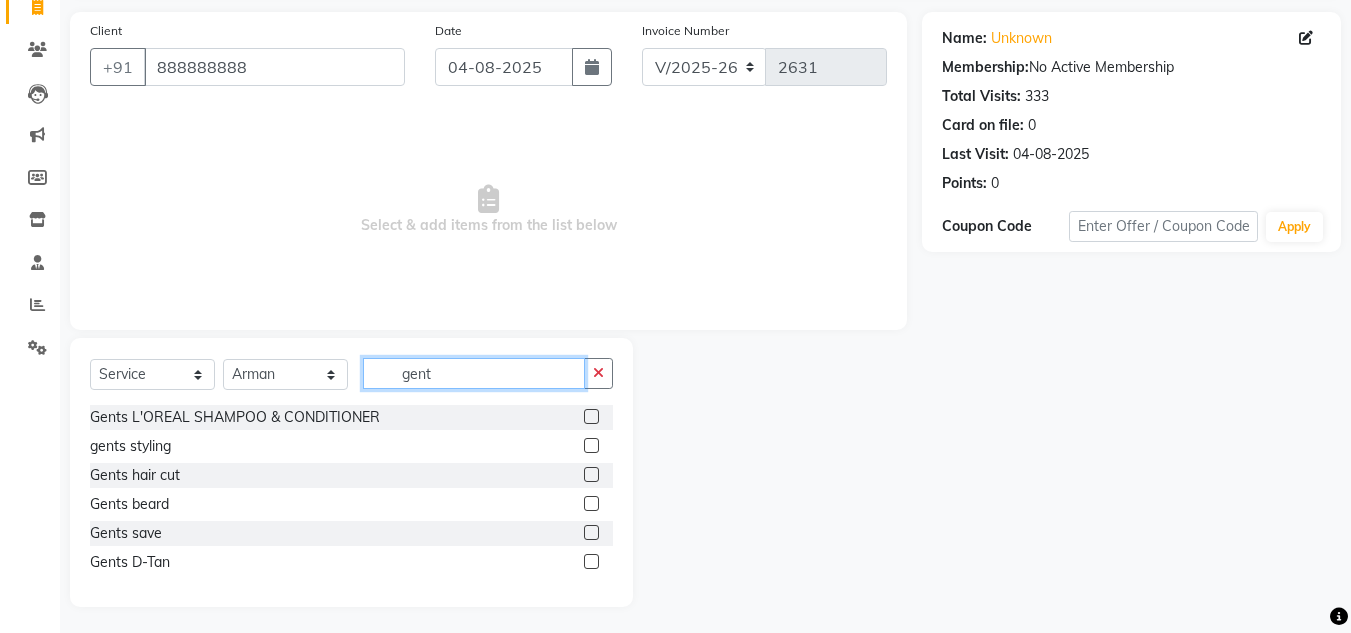 type on "gent" 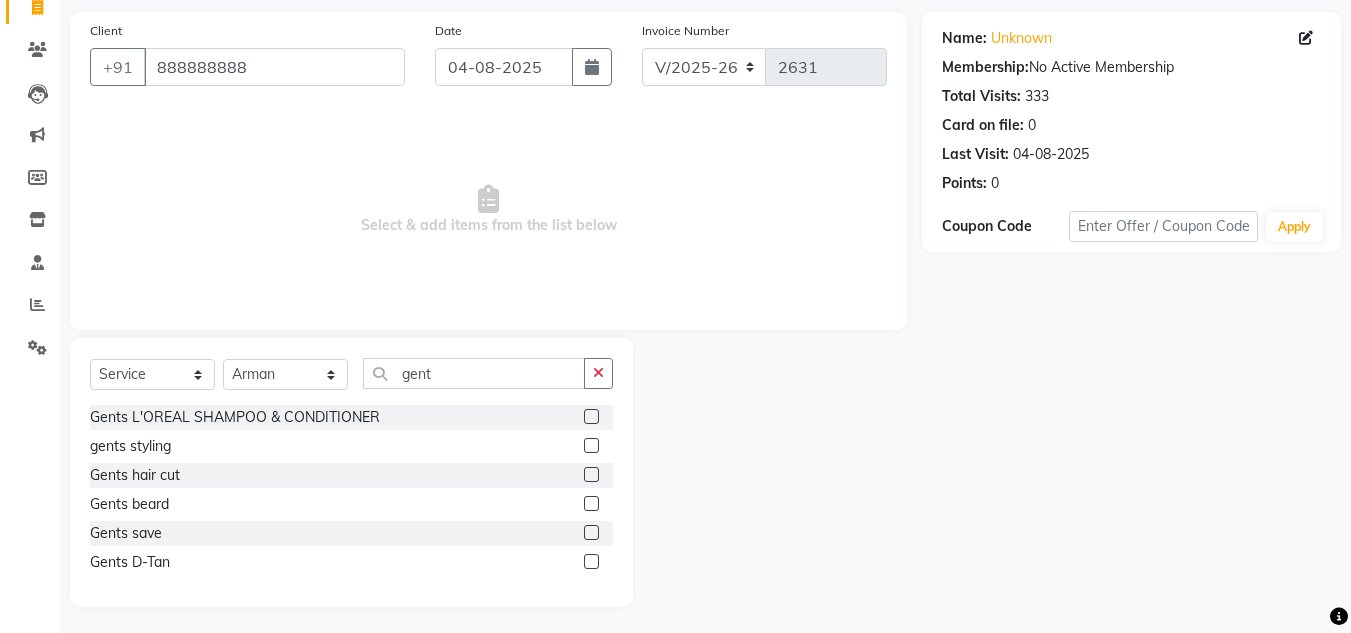 click 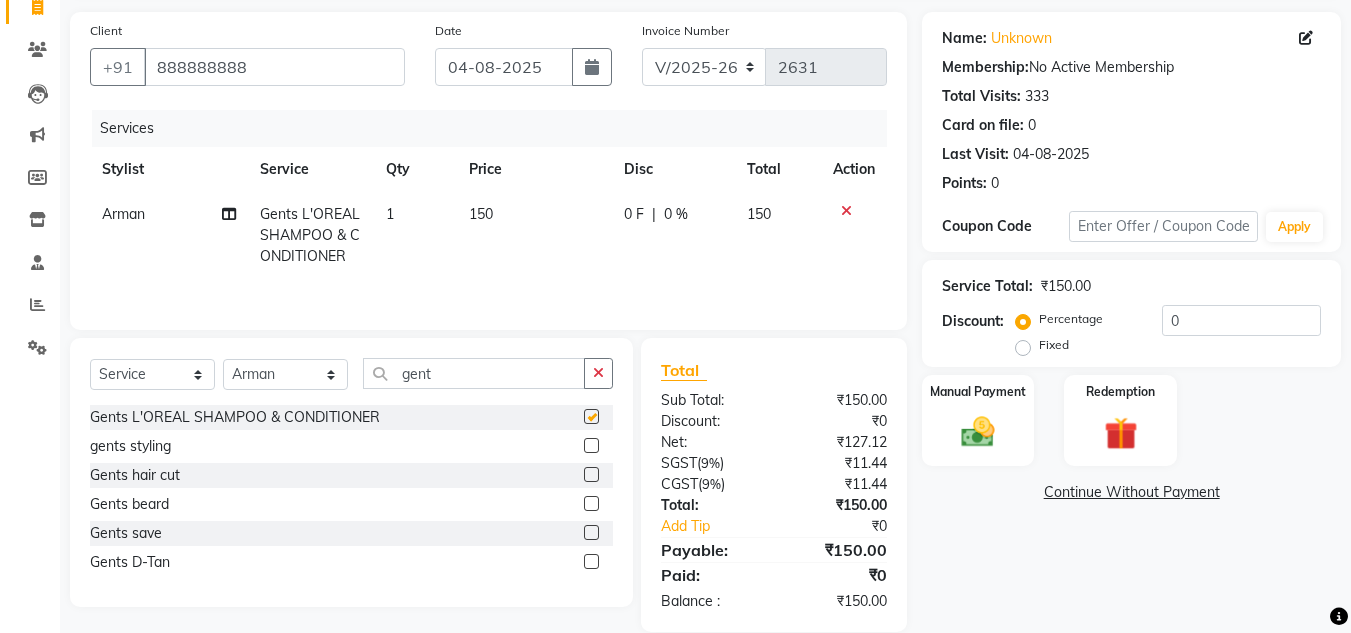 checkbox on "false" 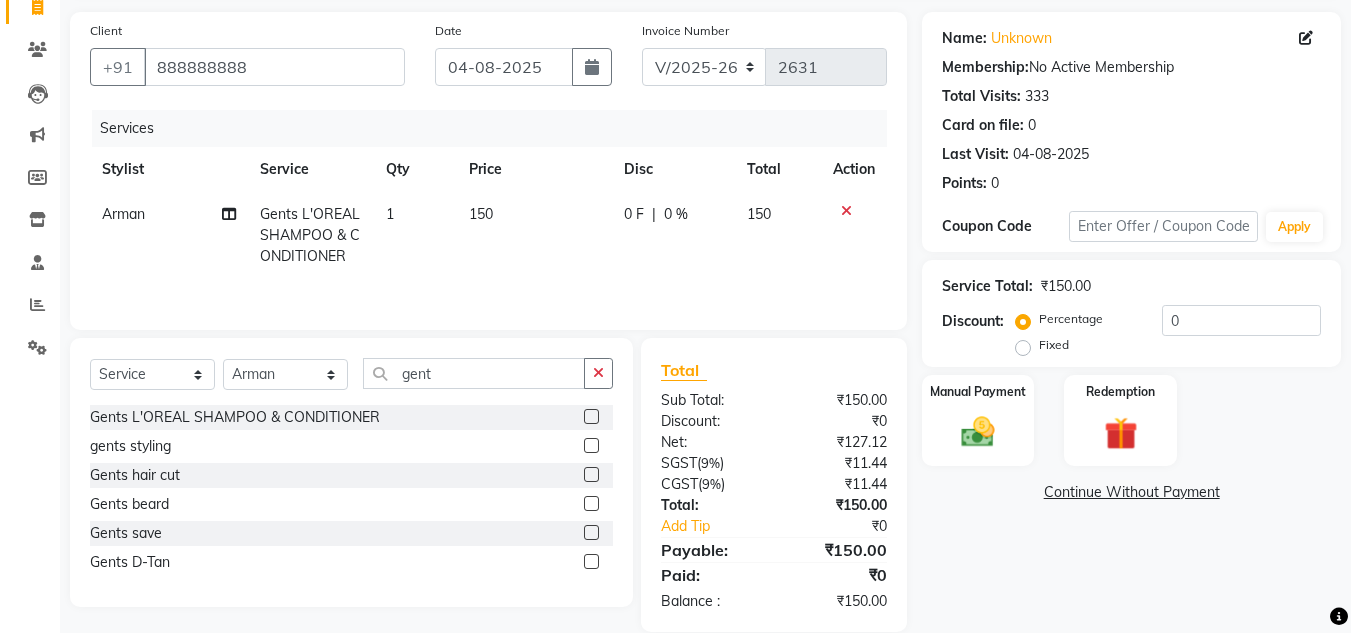 click 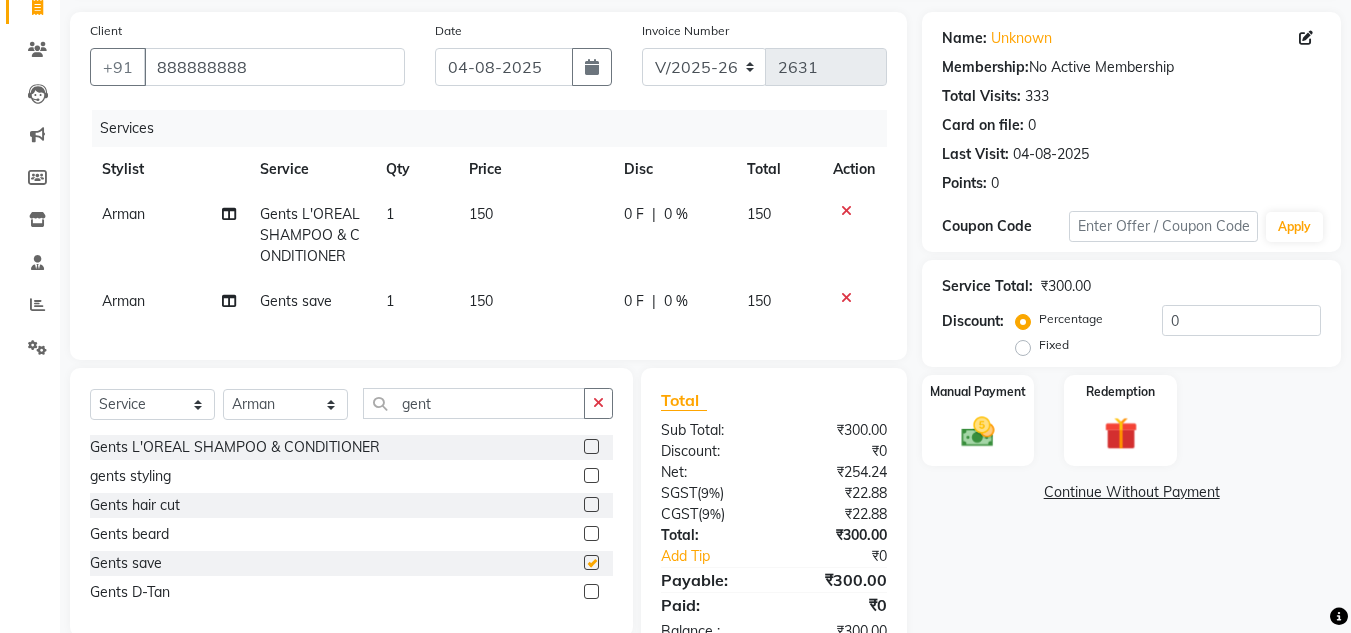checkbox on "false" 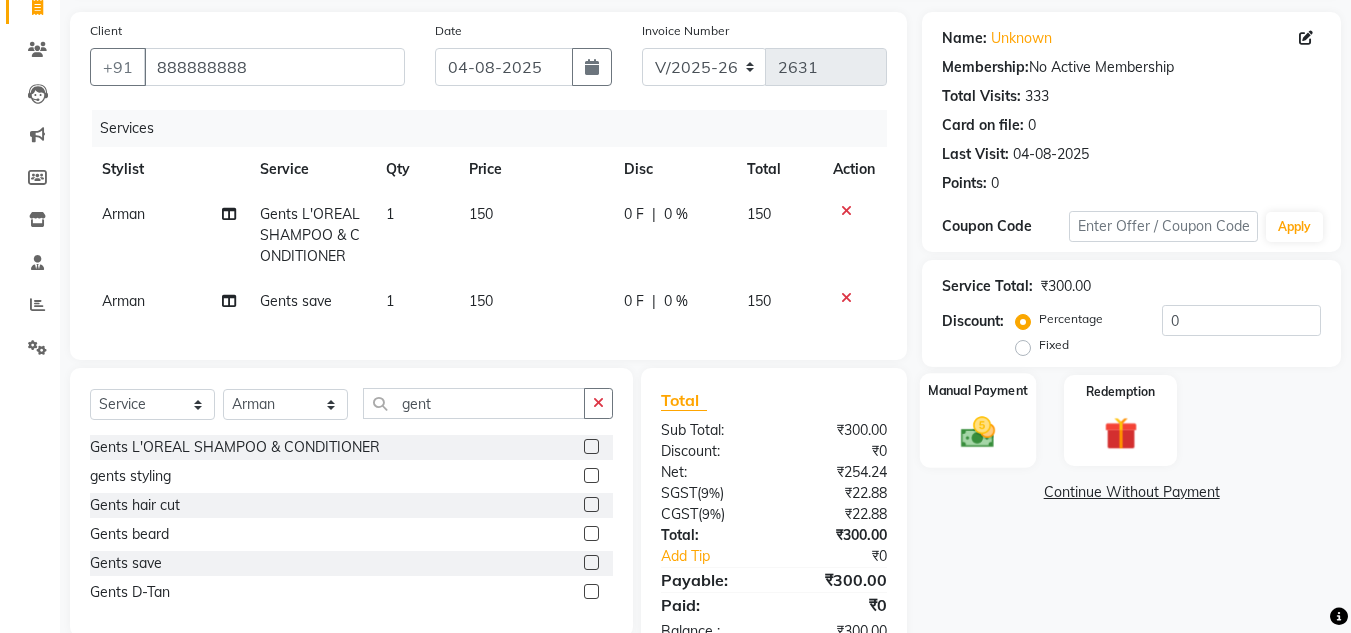 click 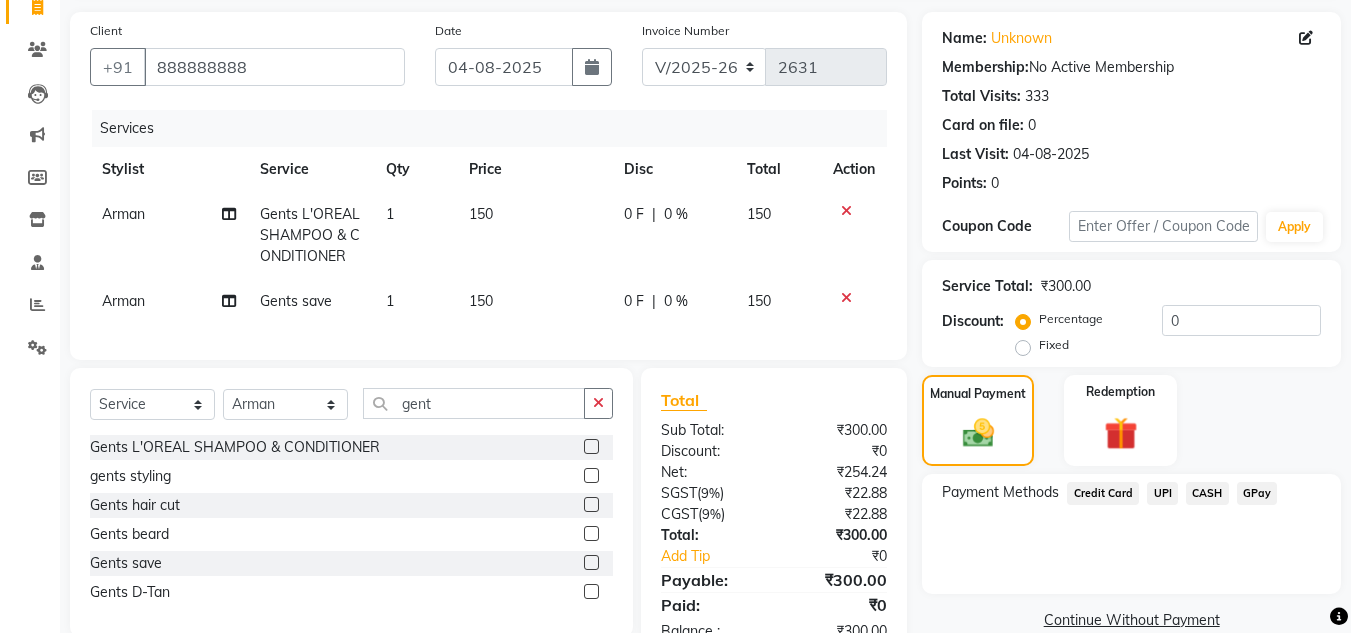 click on "CASH" 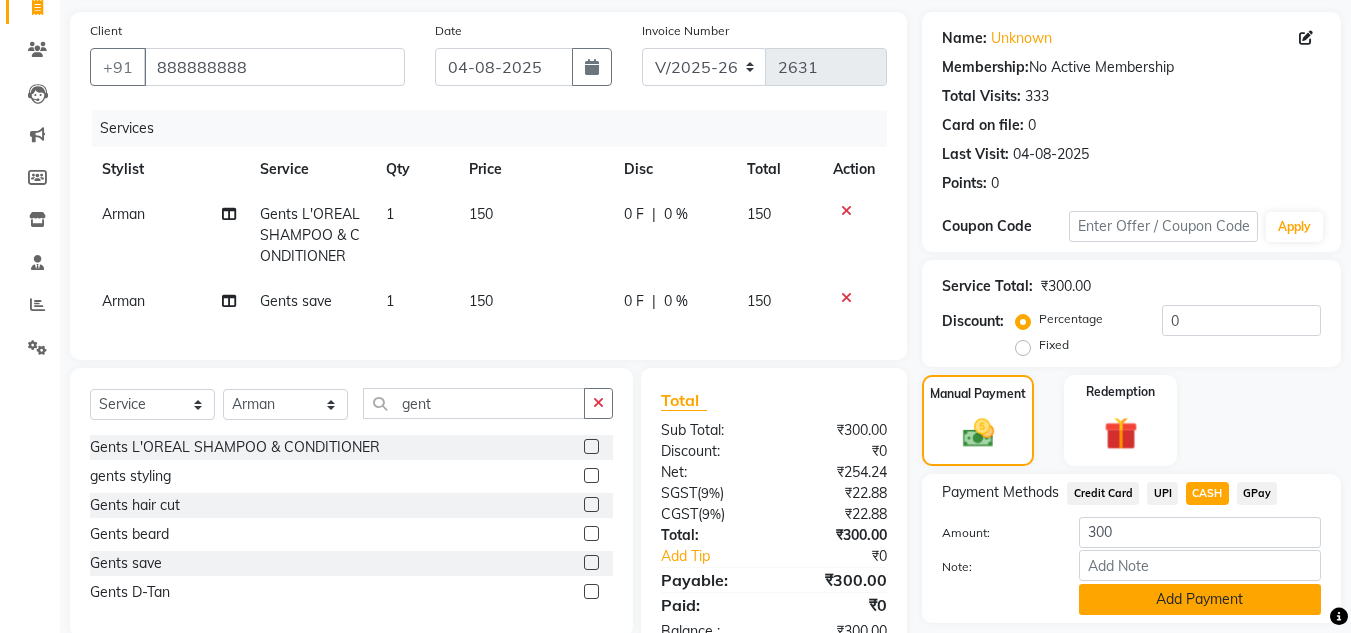 click on "Add Payment" 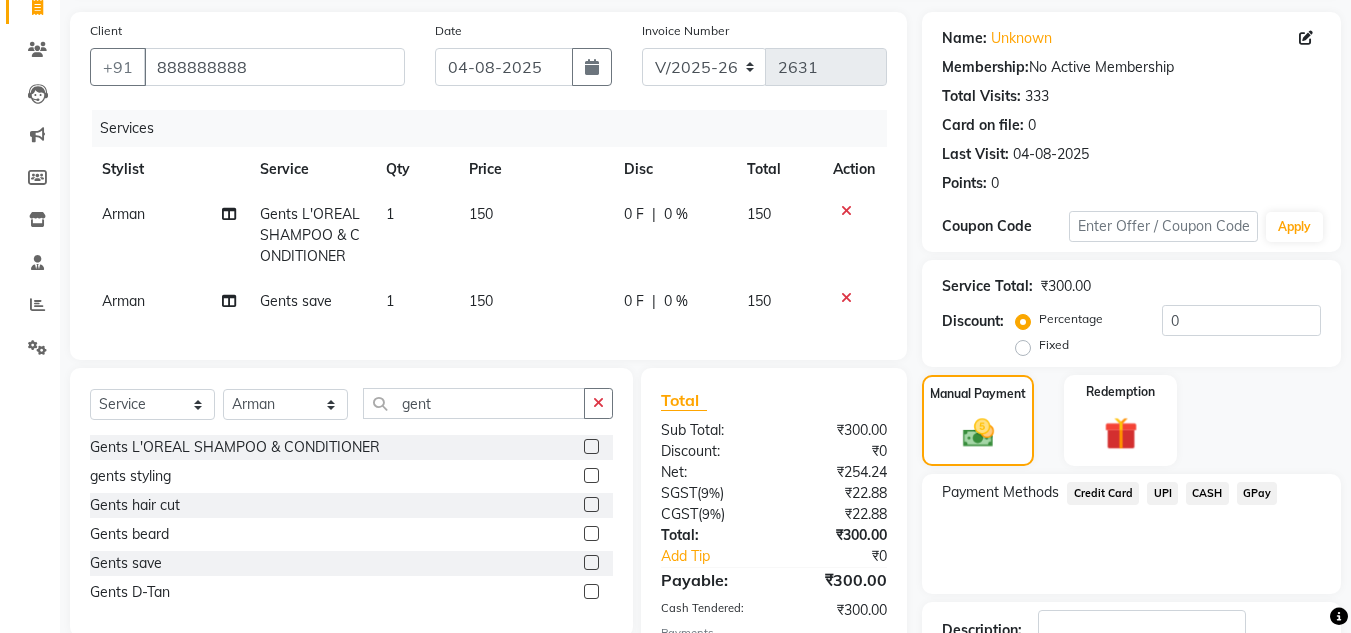 scroll, scrollTop: 283, scrollLeft: 0, axis: vertical 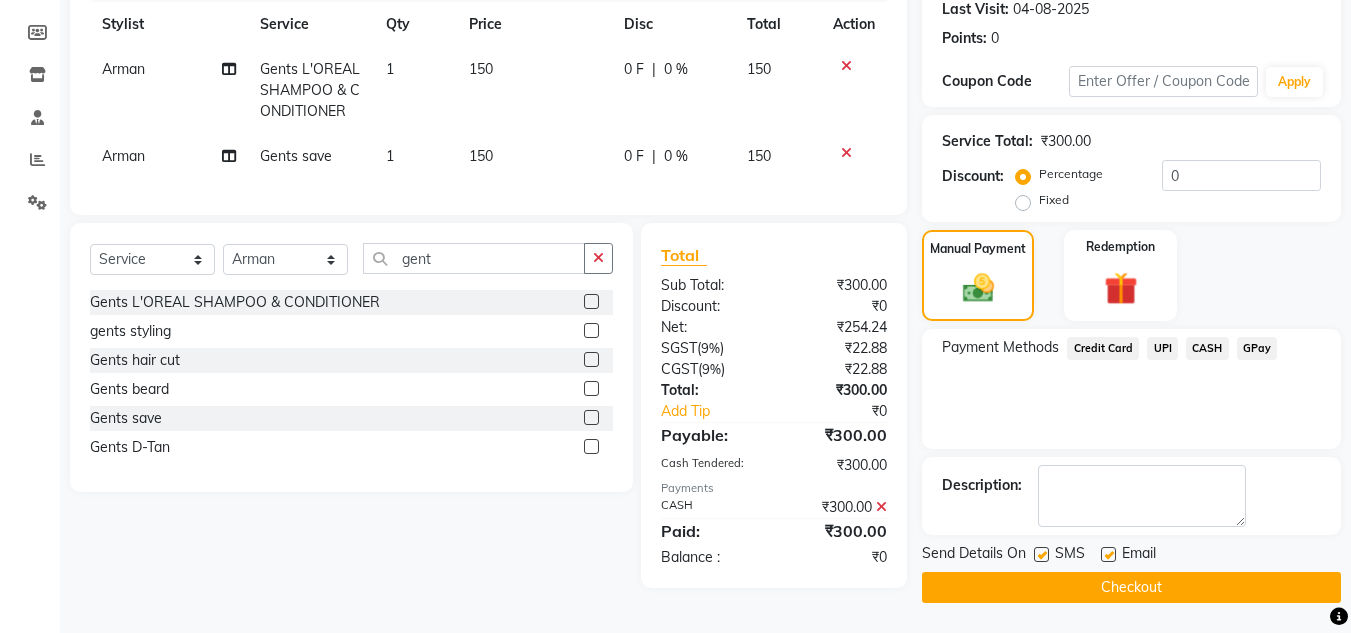 click on "Checkout" 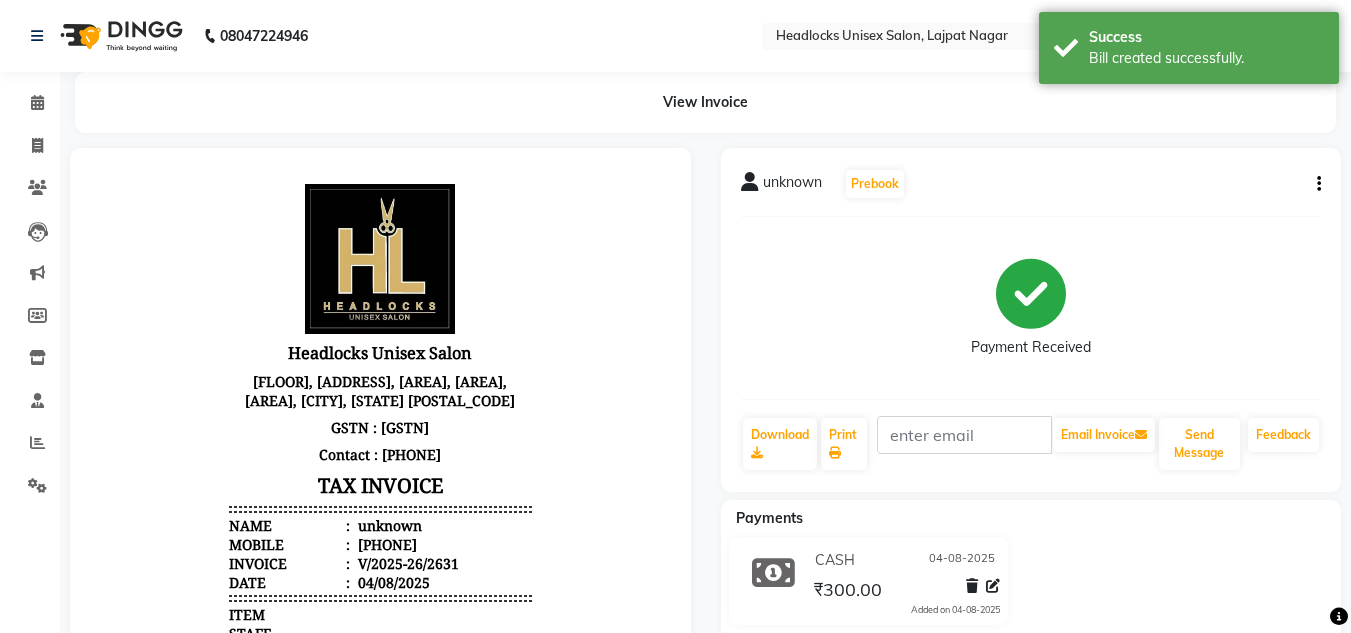 scroll, scrollTop: 0, scrollLeft: 0, axis: both 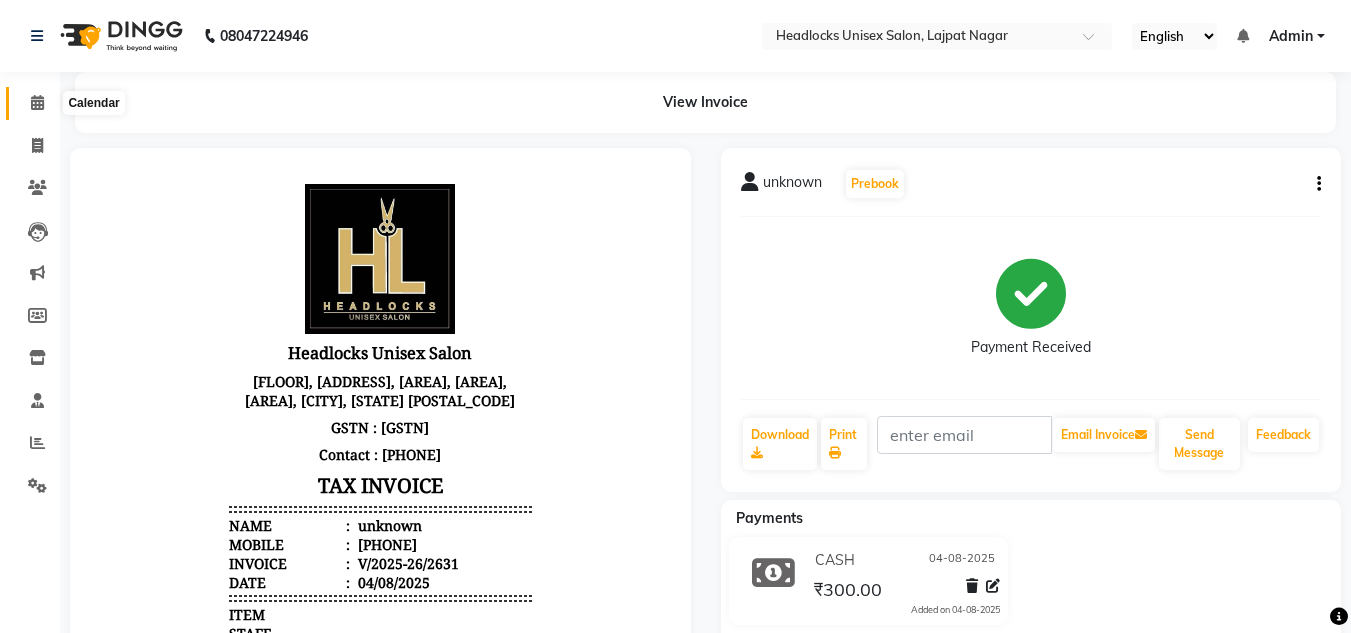 click 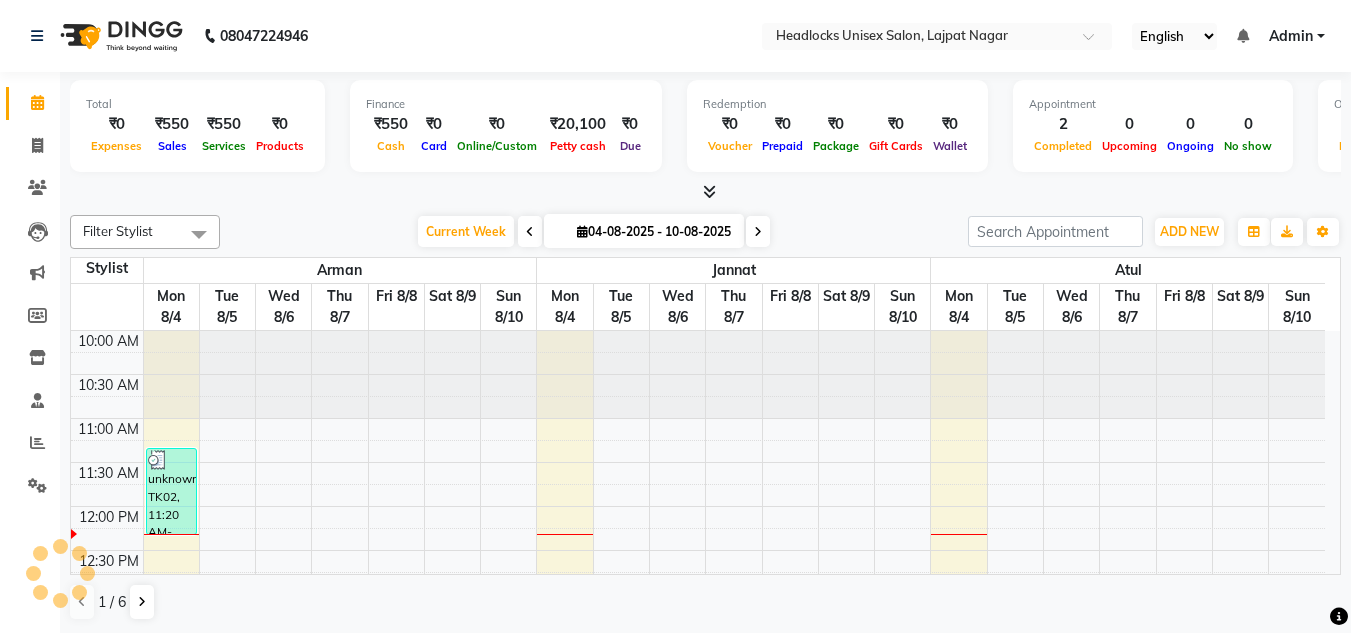 scroll, scrollTop: 0, scrollLeft: 0, axis: both 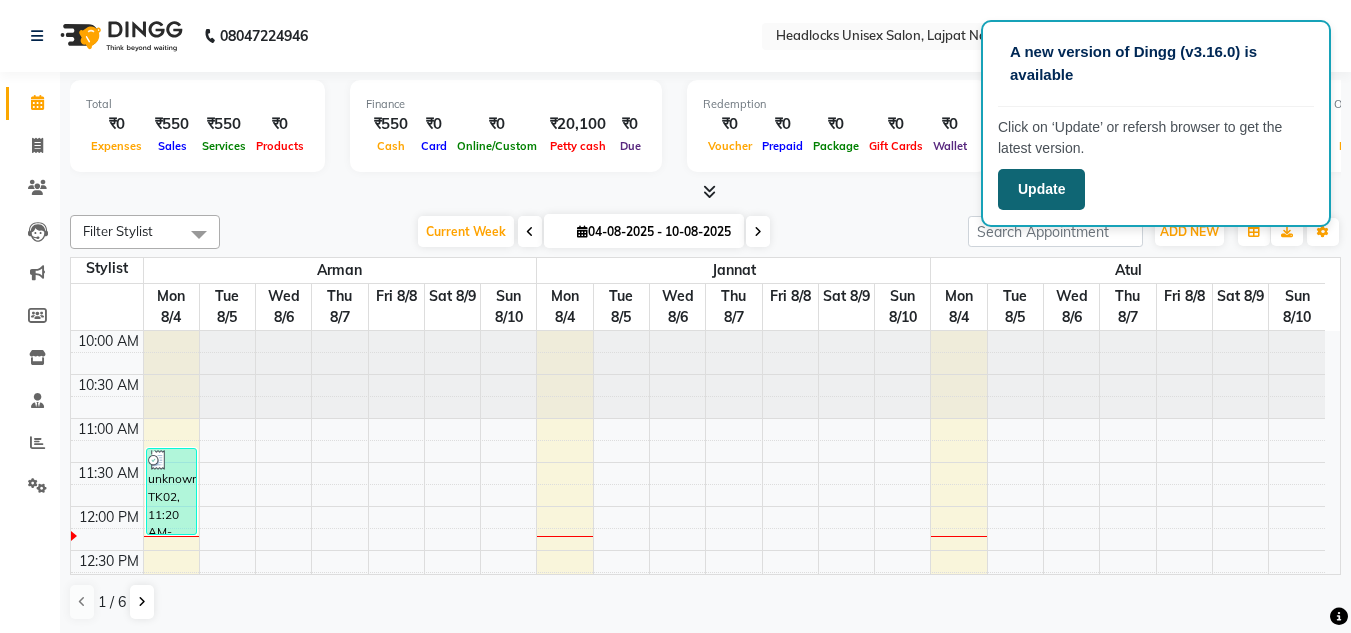 click on "Update" 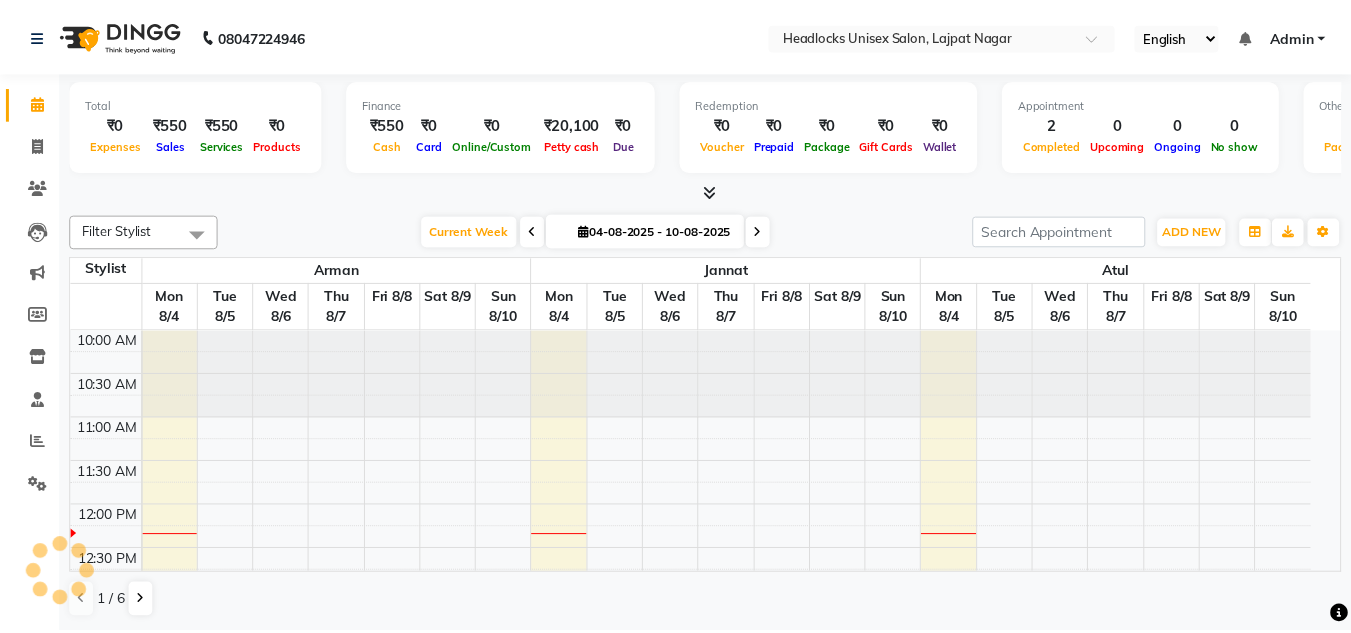 scroll, scrollTop: 0, scrollLeft: 0, axis: both 